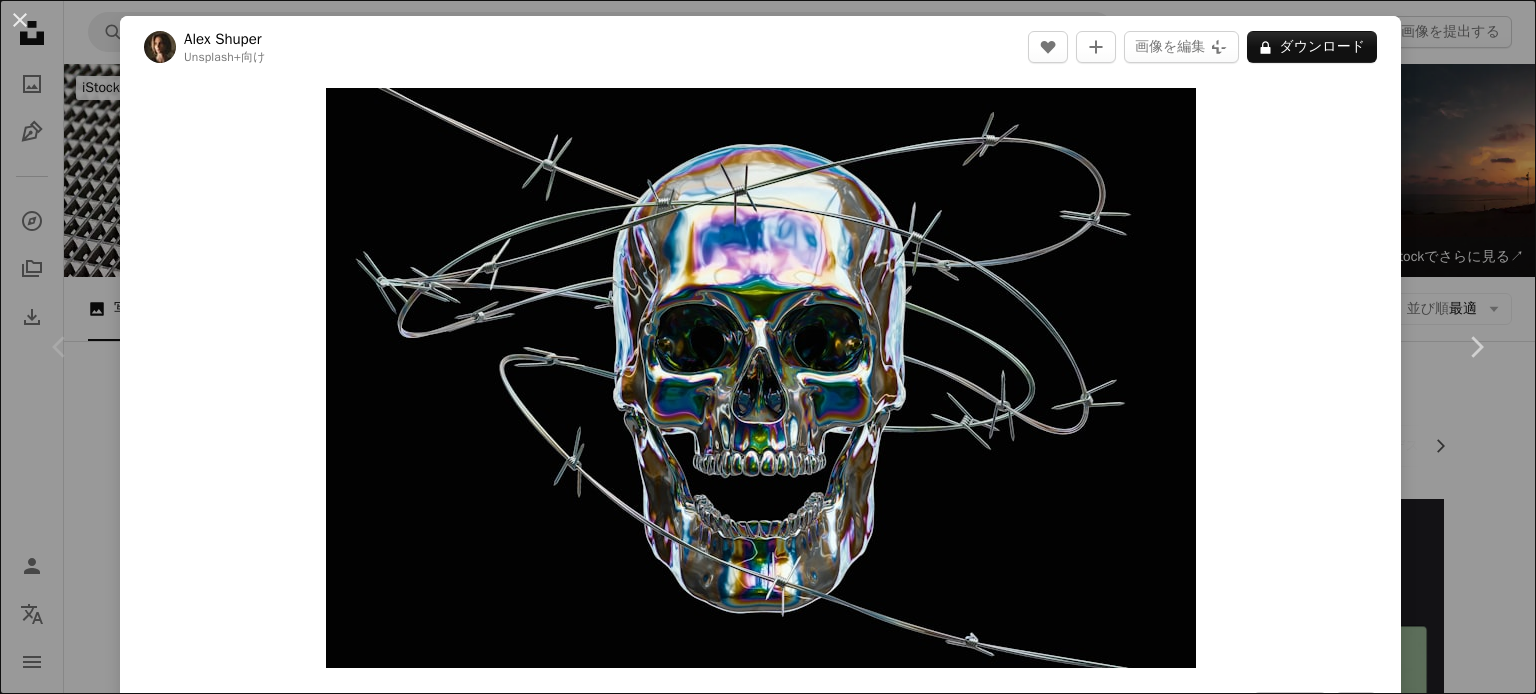 scroll, scrollTop: 285, scrollLeft: 0, axis: vertical 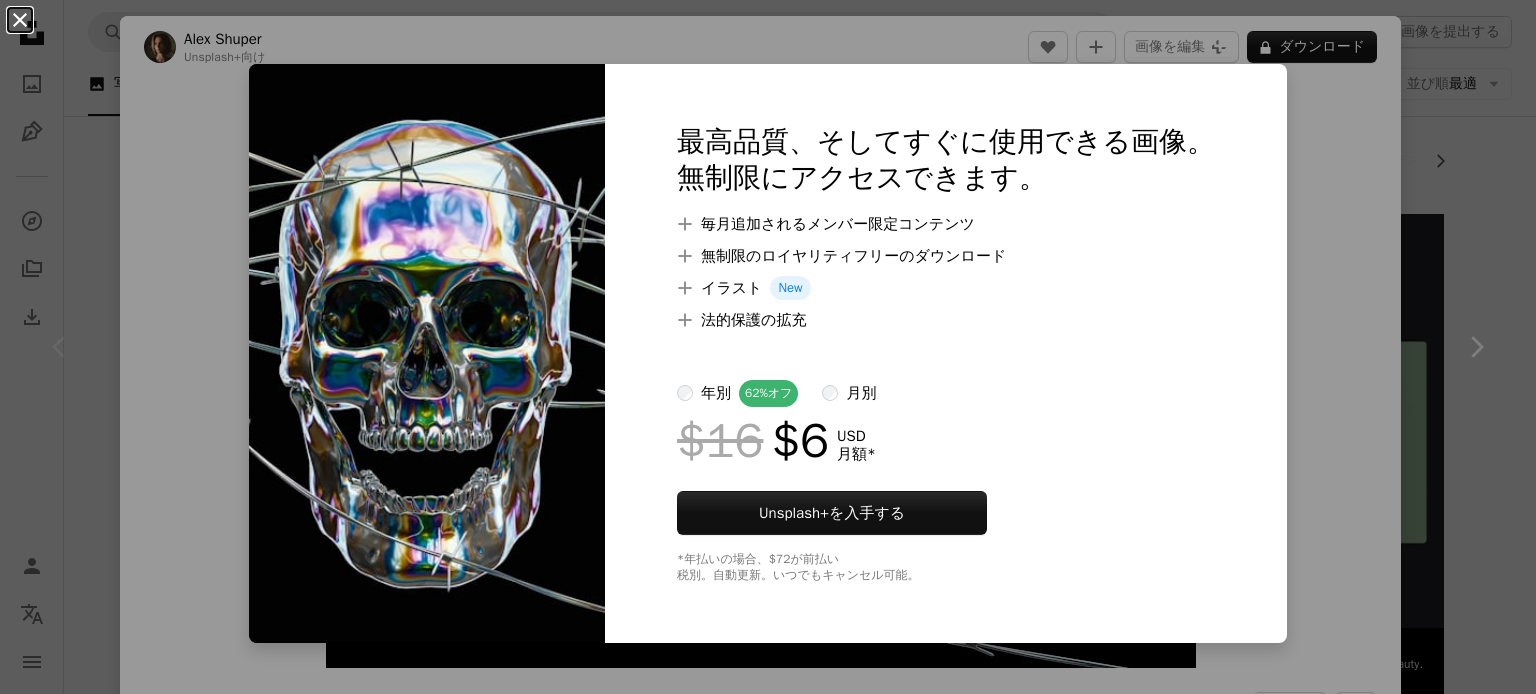 click on "An X shape" at bounding box center [20, 20] 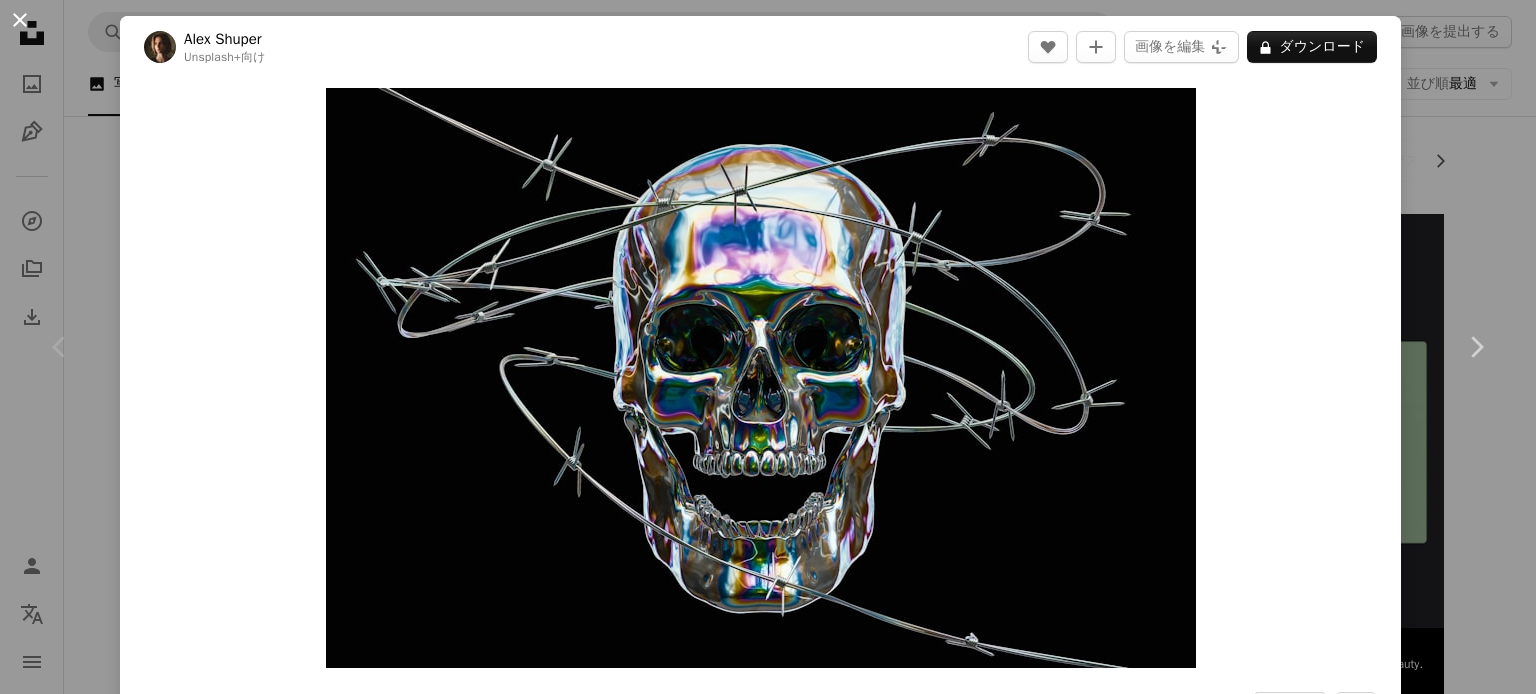 click on "An X shape" at bounding box center [20, 20] 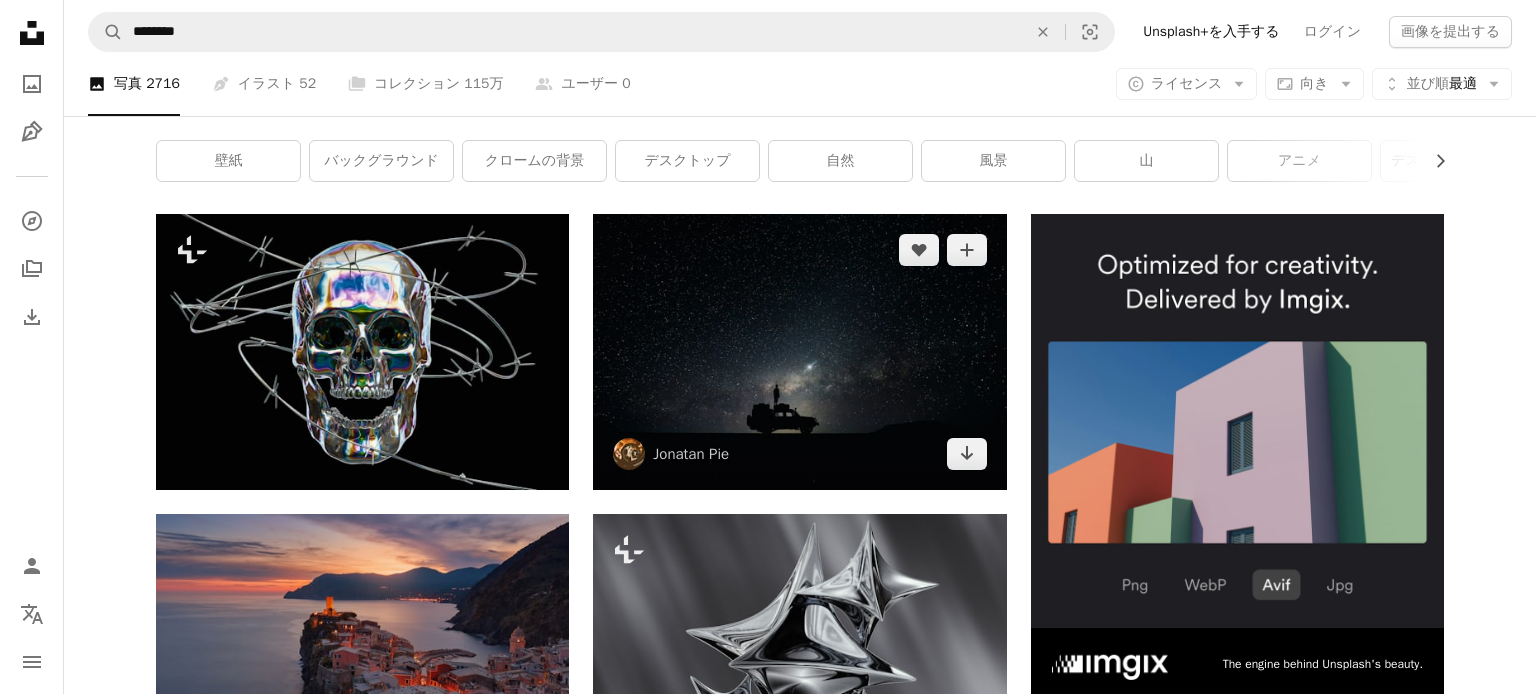 click at bounding box center (799, 352) 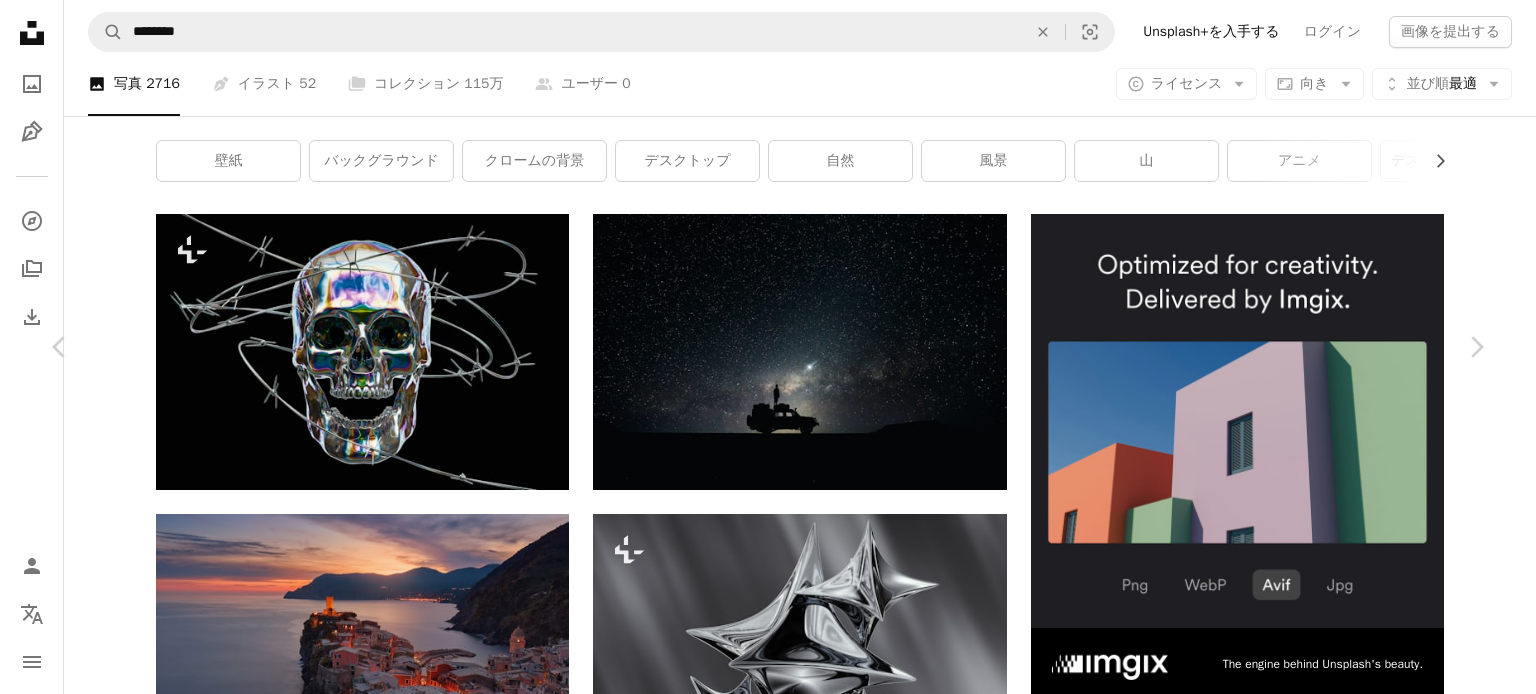 click on "An X shape" at bounding box center [20, 20] 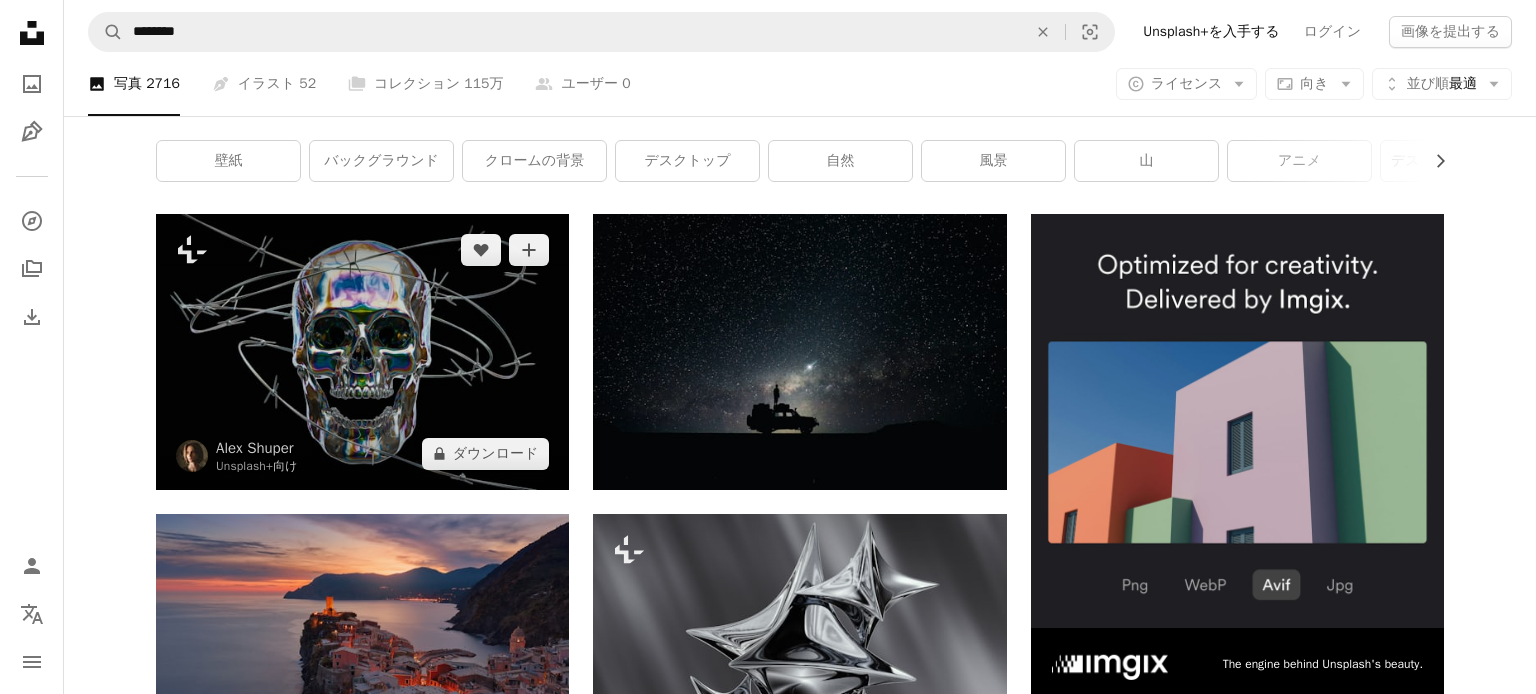 click at bounding box center (362, 351) 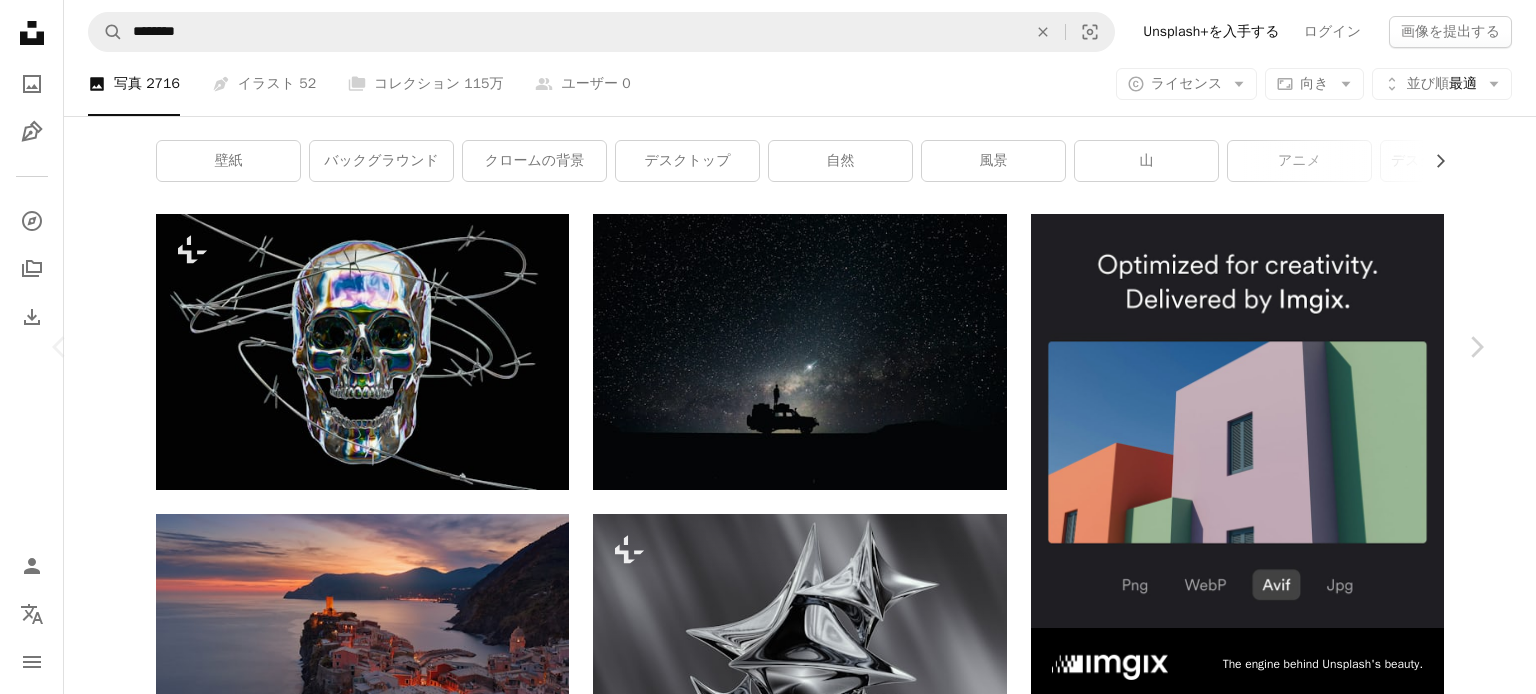 click on "An X shape" at bounding box center [20, 20] 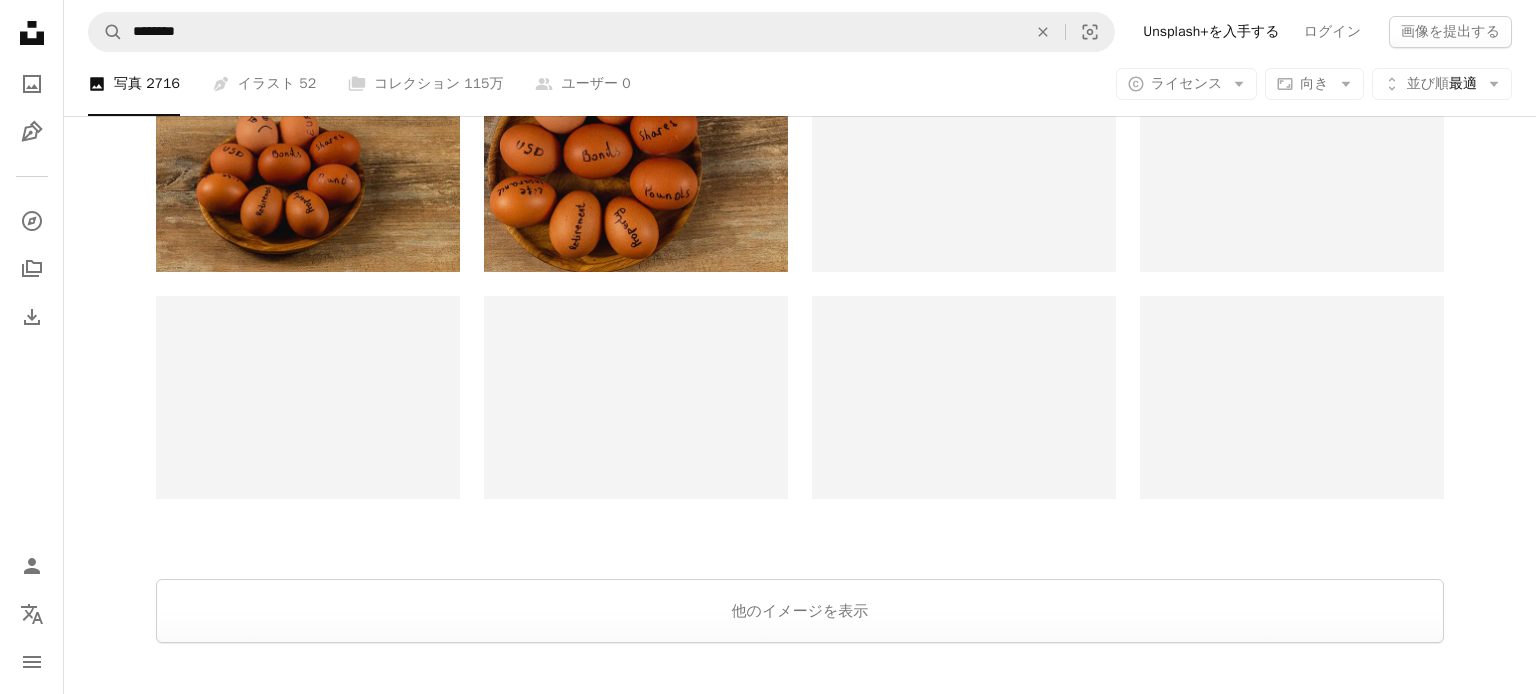 scroll, scrollTop: 3351, scrollLeft: 0, axis: vertical 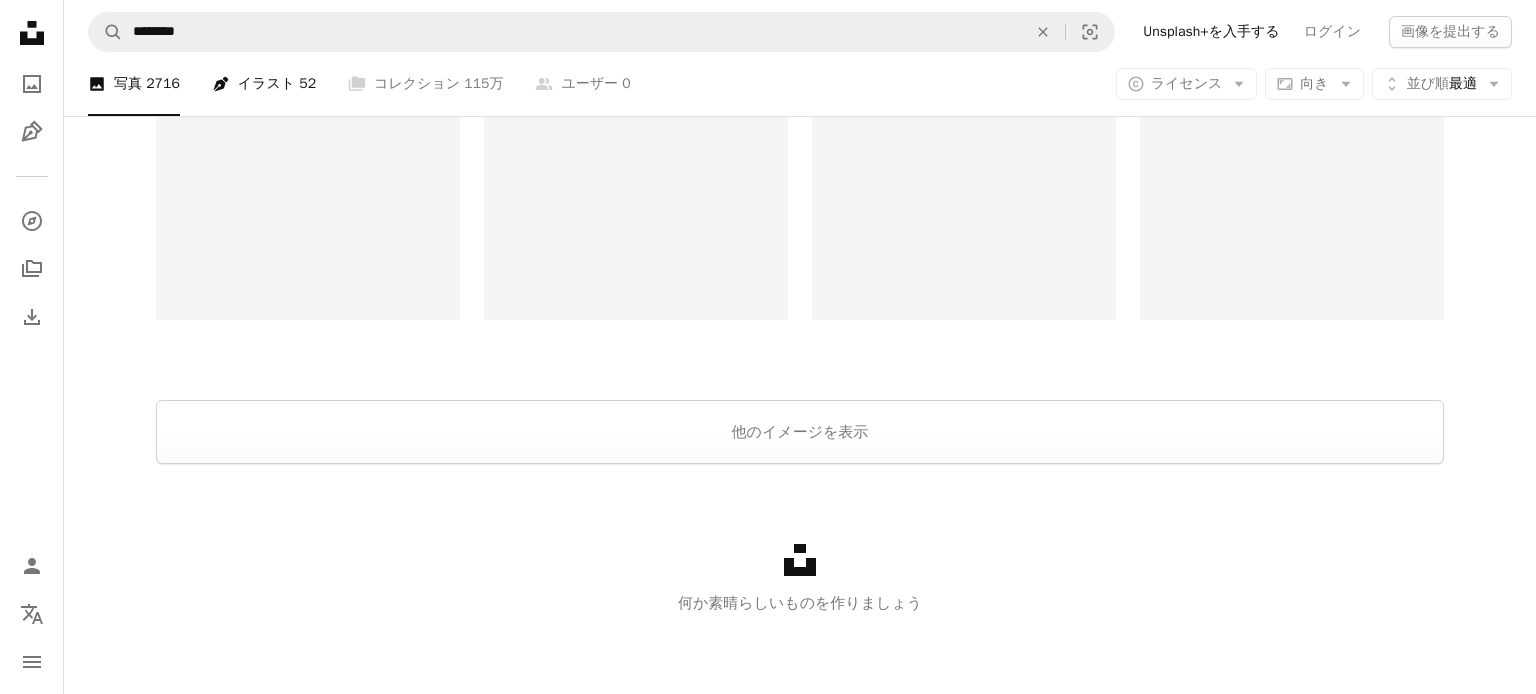 click on "Pen Tool イラスト   52" at bounding box center (264, 84) 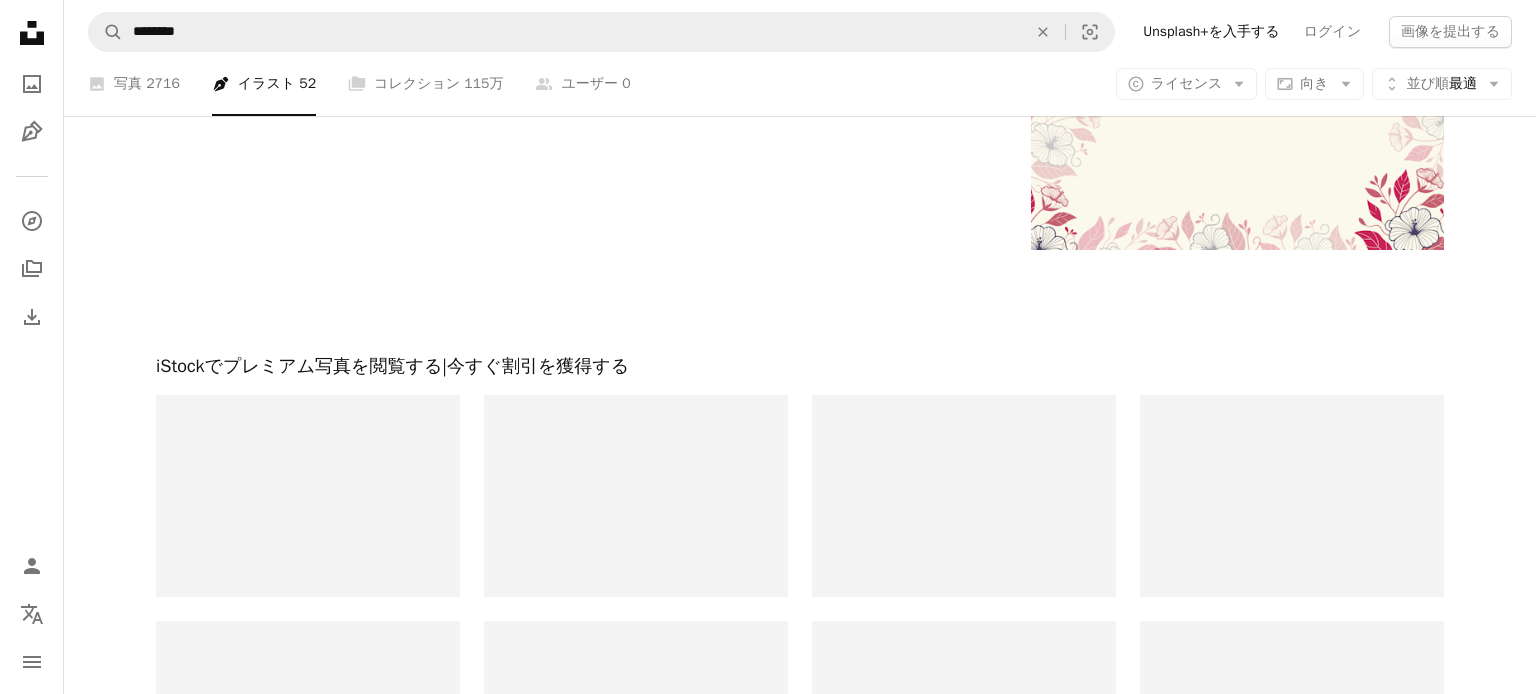 scroll, scrollTop: 0, scrollLeft: 0, axis: both 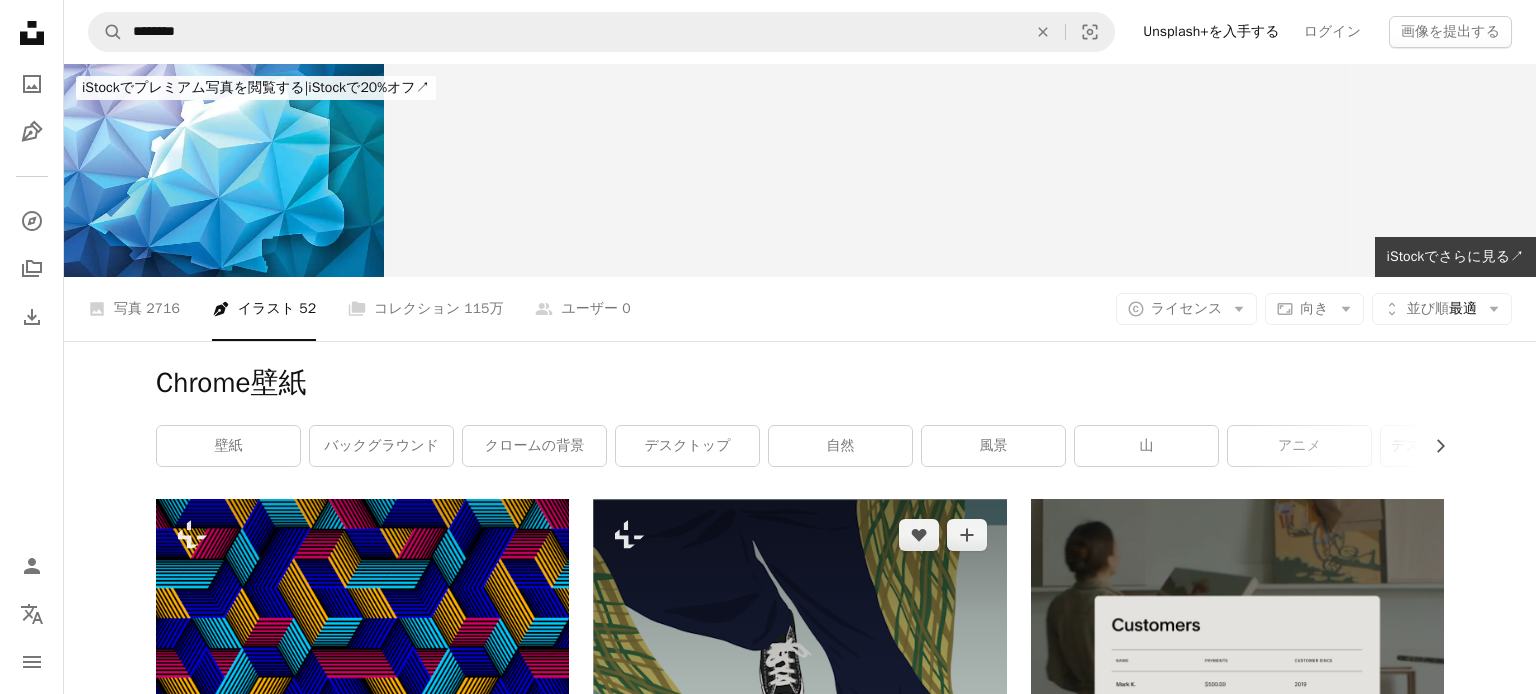 click at bounding box center [799, 788] 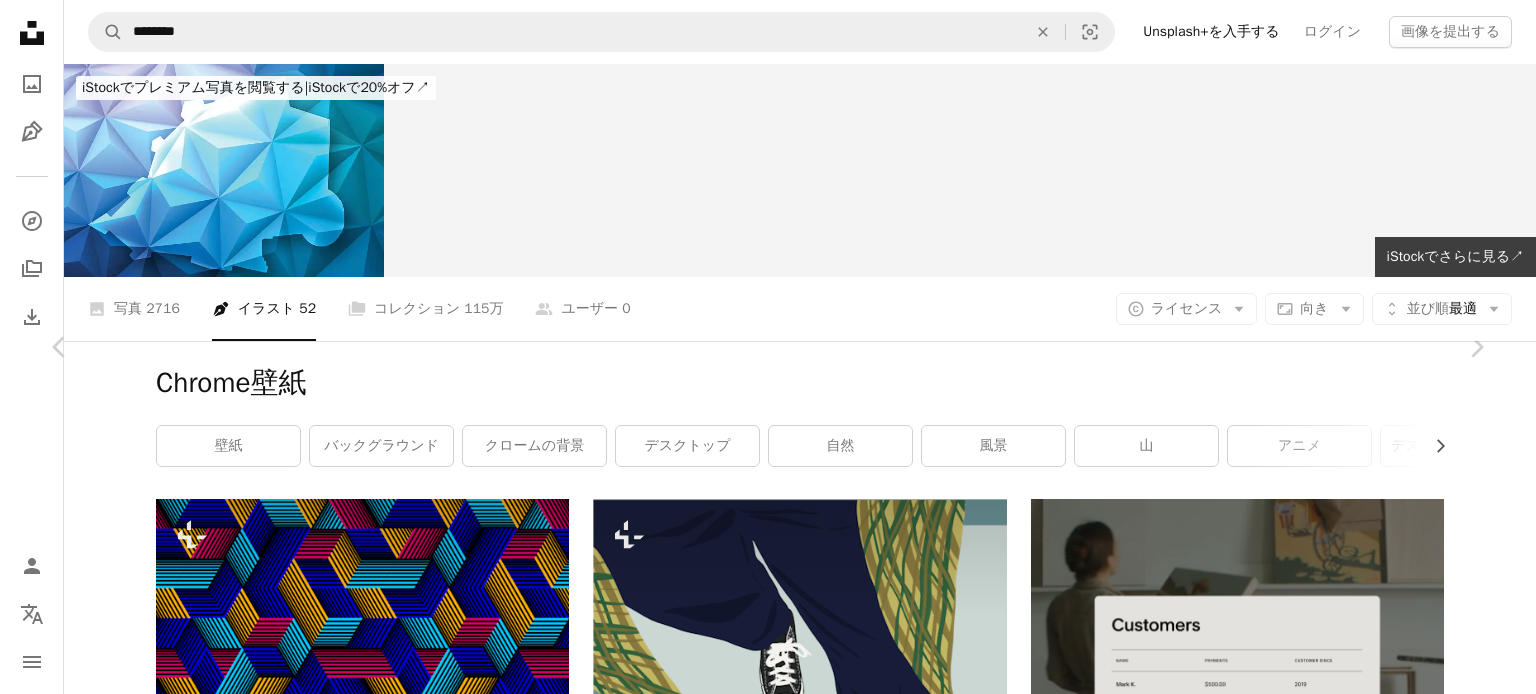 click on "An X shape" at bounding box center (20, 20) 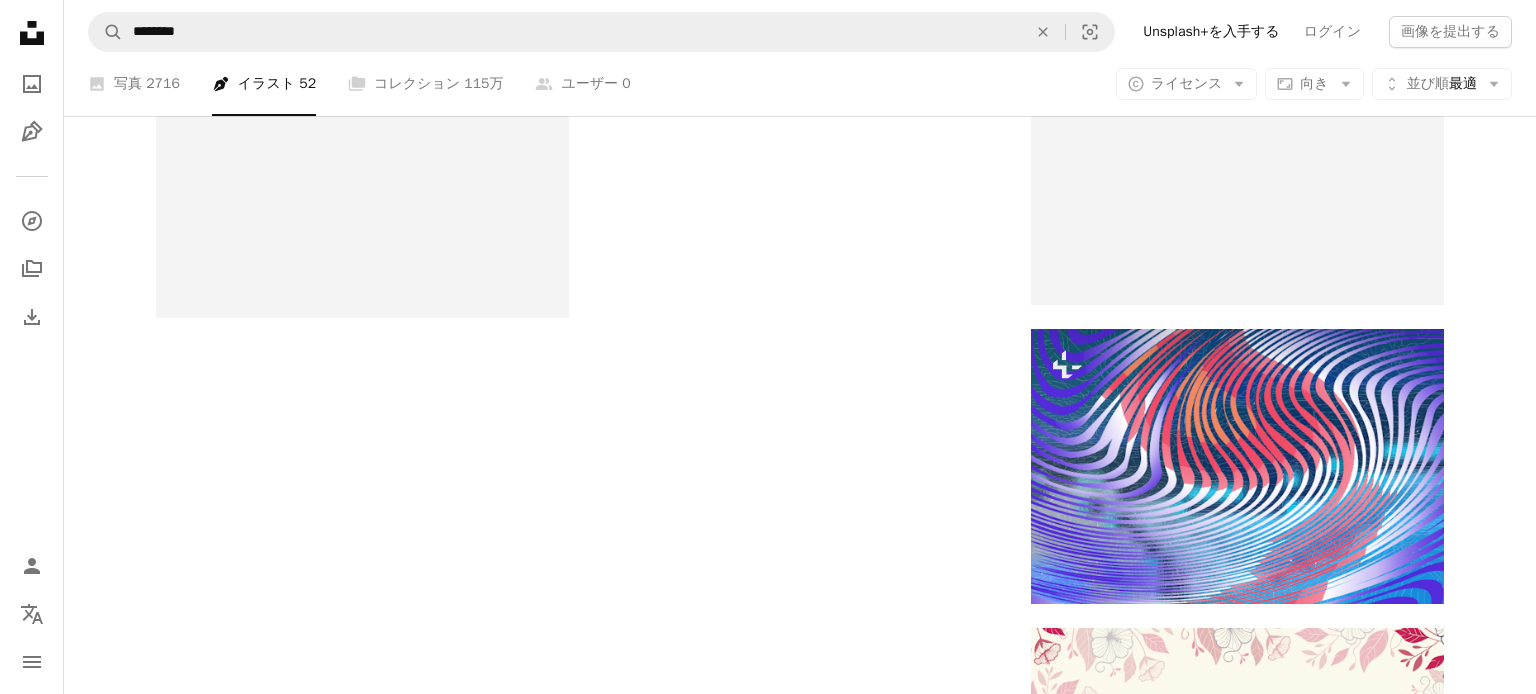 scroll, scrollTop: 2770, scrollLeft: 0, axis: vertical 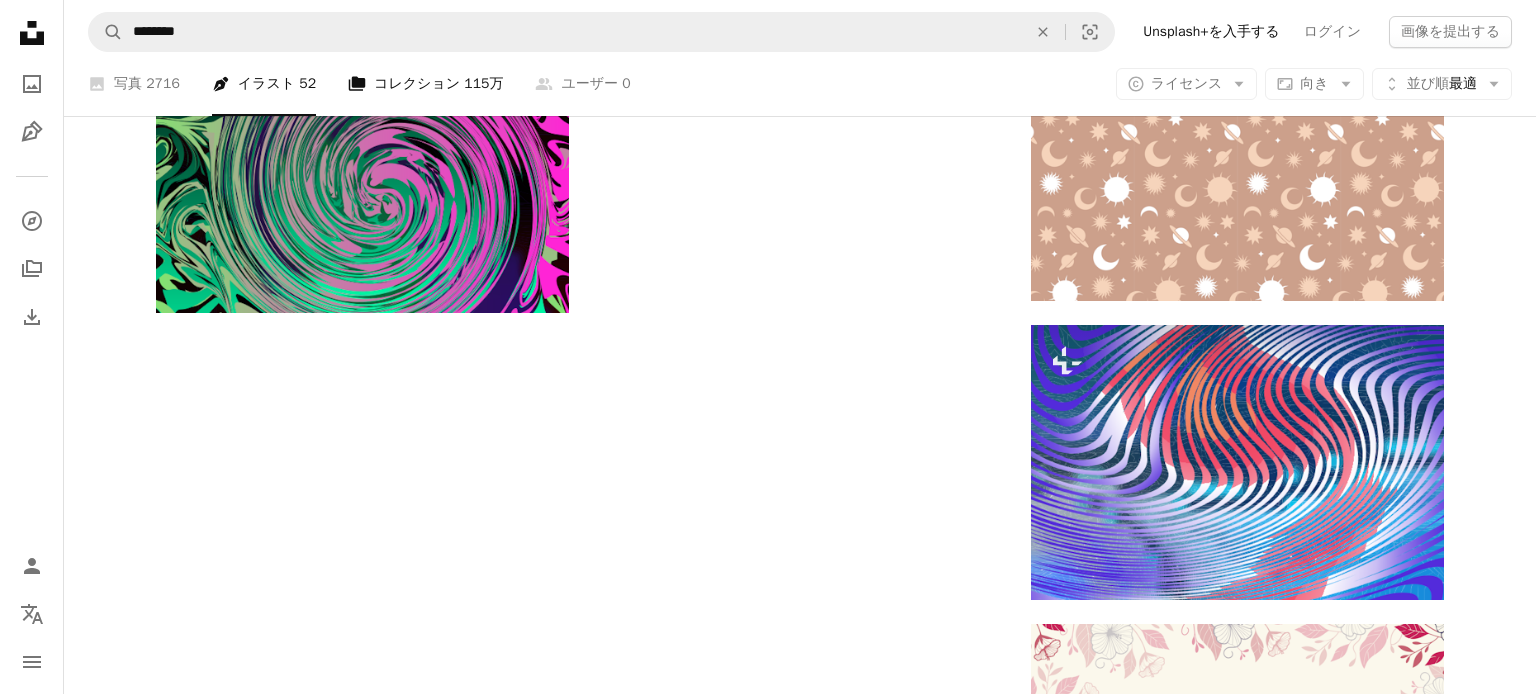 click on "A stack of folders コレクション   115万" at bounding box center [425, 84] 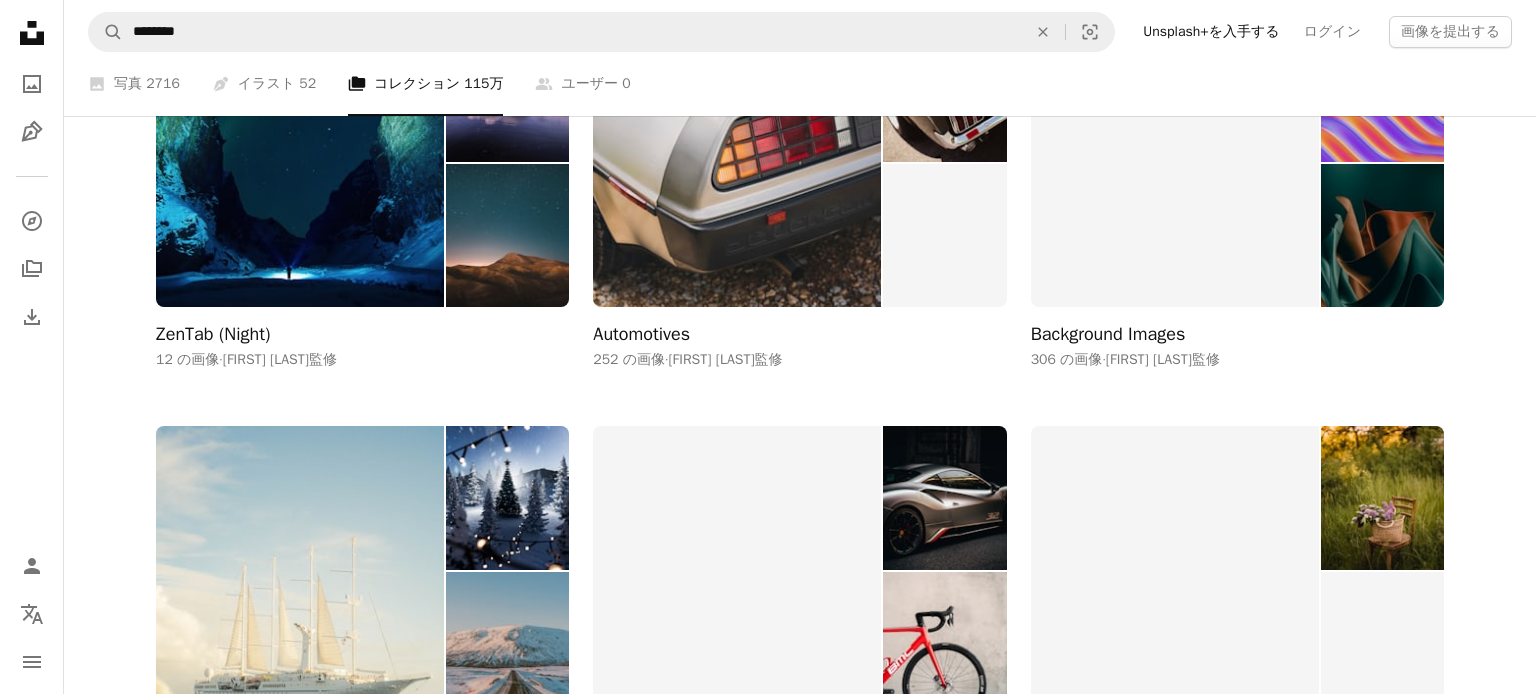 scroll, scrollTop: 2949, scrollLeft: 0, axis: vertical 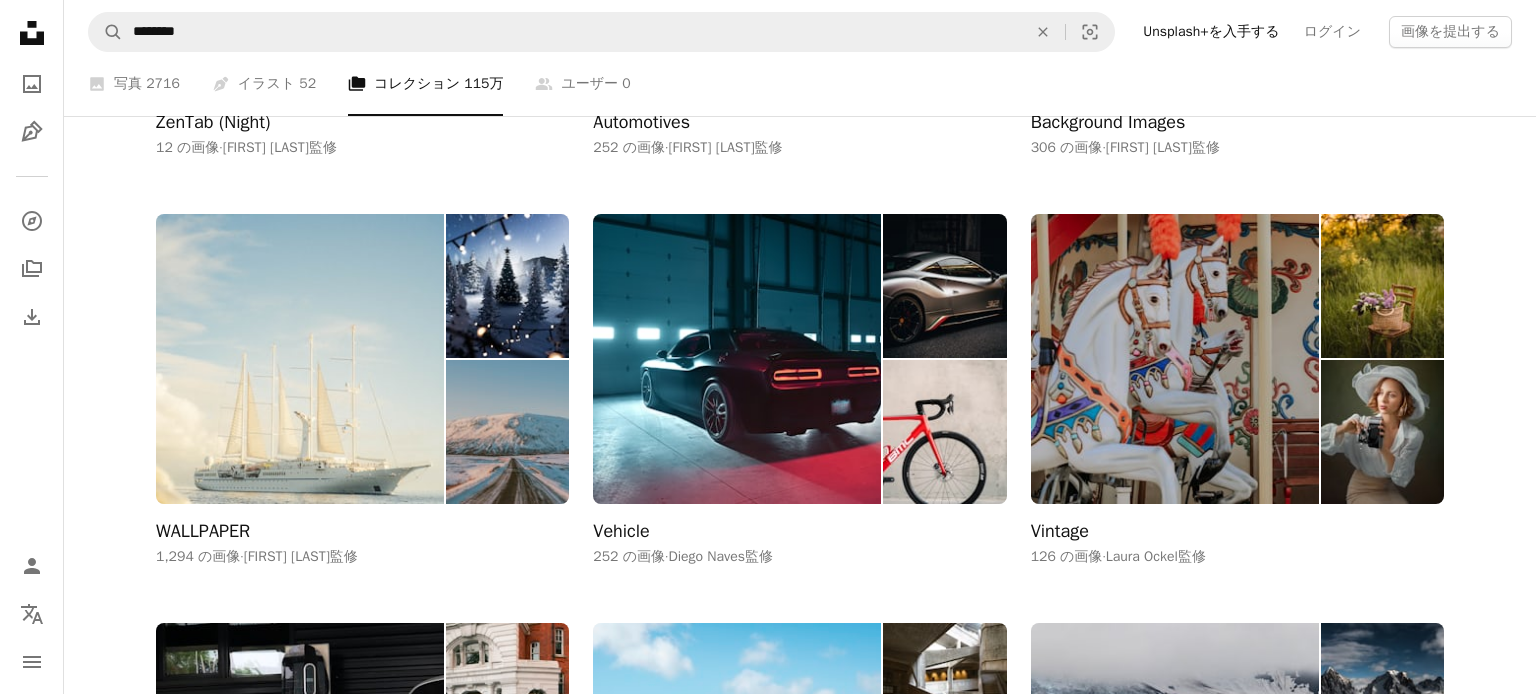 click on "Chrome Wallpaper 19 の画像  ·  Vinc Poh 監修 Wallpaper chrome 12 の画像  ·  Pedro Lima 監修 Chrome Wallpaper 3 の画像  ·  Akhilesh Ravi 監修 Chrome 96 の画像  ·  Anton Taran 監修 chrome 79 の画像  ·  xiaolei qin 監修 Plan Chrome 518 の画像  ·  Darshan Desai 監修 Transportation 559 の画像  ·  Jeremy Beck 監修 wallpaper 2,014 の画像  ·  Andrey Andreyev 監修 Bad Ass Whips (Cars) 485 の画像  ·  Terry Carter Jr. 監修 Wallpaper 1,383 の画像  ·  DSXST 監修 wallpaper 1,908 の画像  ·  spear spear 監修 3D Render 425 の画像  ·  iben chekroun 監修 Cars 312 の画像  ·  Aga Olej 監修 Comms Team 380 の画像  ·  Sarah Keesling 監修 Rad Cars 257 の画像  ·  T Col 監修 MARKUS SPISKE || classic cars & urban mobility 1,171 の画像  ·  Markus Spiske 監修 Retro Pink 336 の画像  ·  Mary Oloumi 監修 ZenTab (Day) 12 の画像  ·  Vale Flyleaf 監修 ZenTab (Night) 12 の画像  ·  Vale Flyleaf 監修 Automotives 252 の画像  ·   ·" at bounding box center (800, 190) 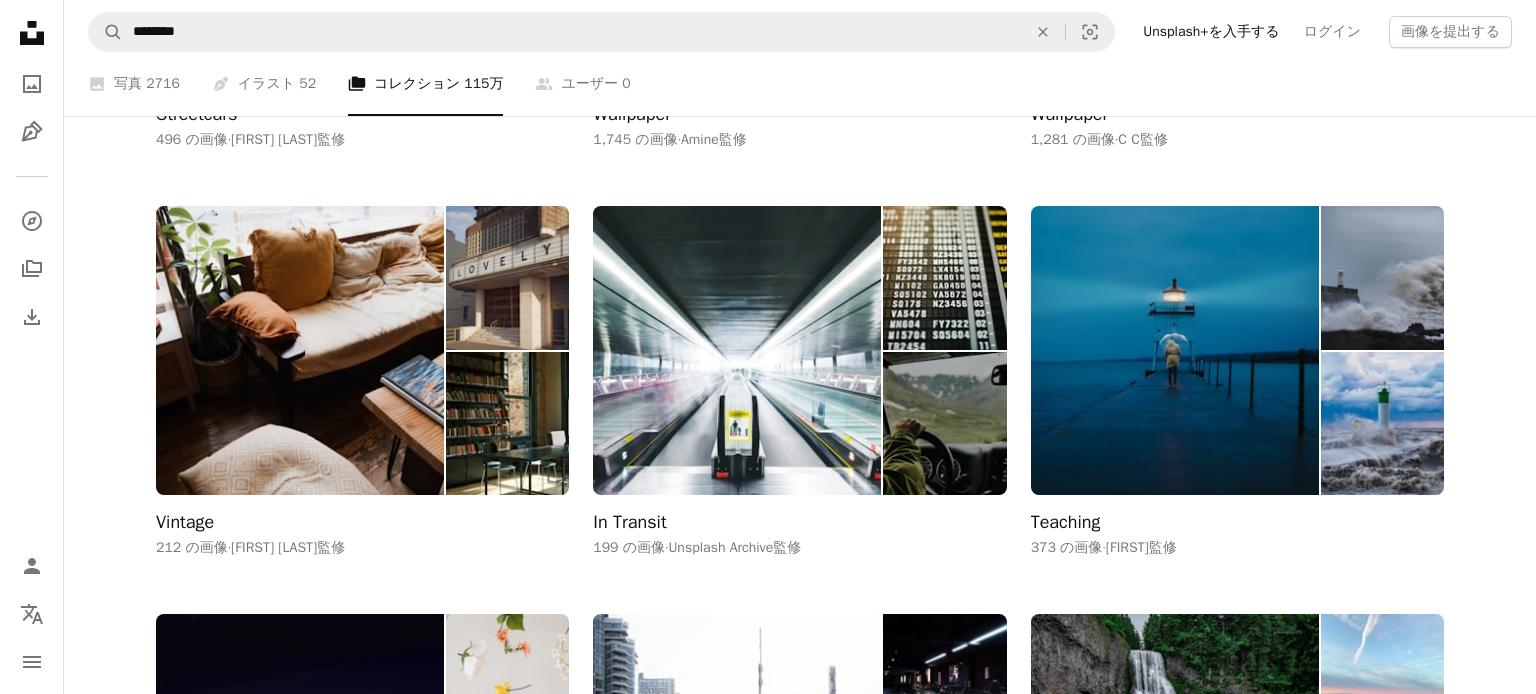 scroll, scrollTop: 3969, scrollLeft: 0, axis: vertical 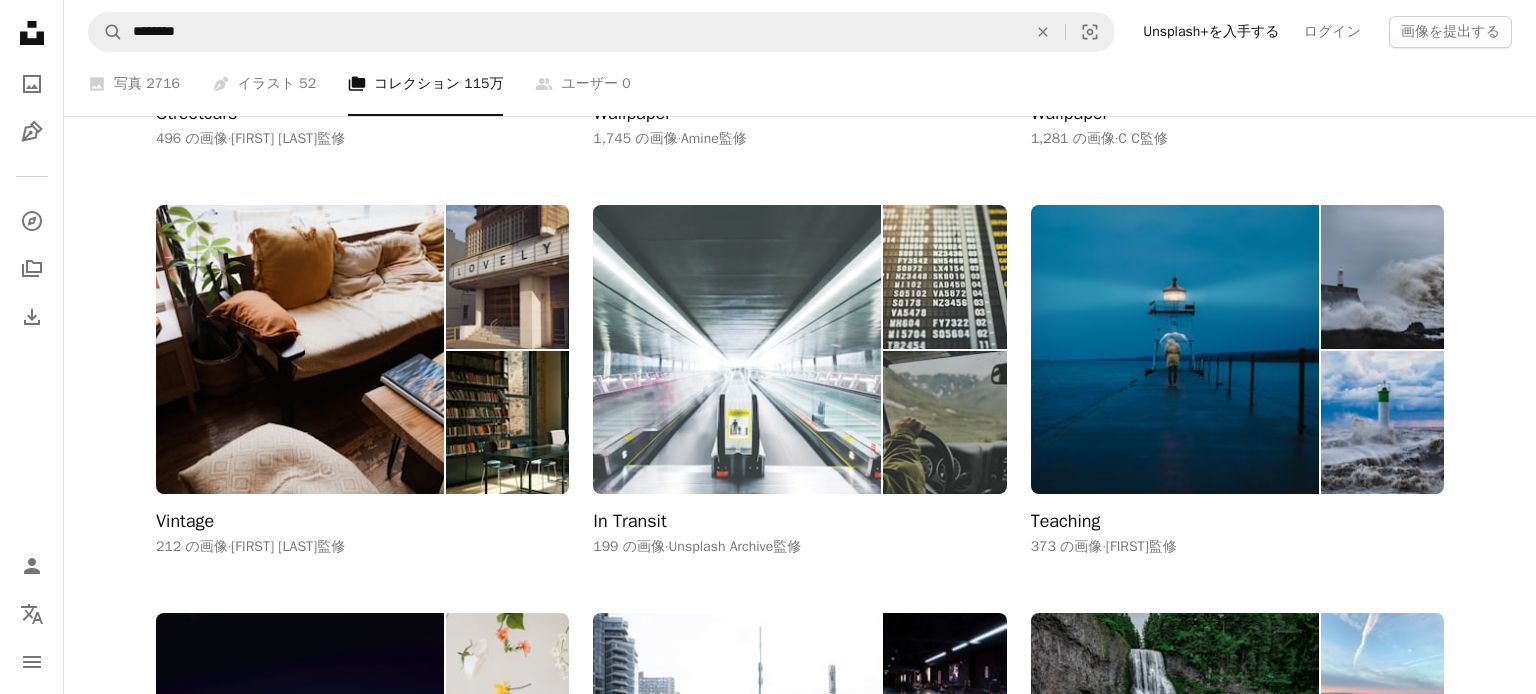 click at bounding box center (737, 349) 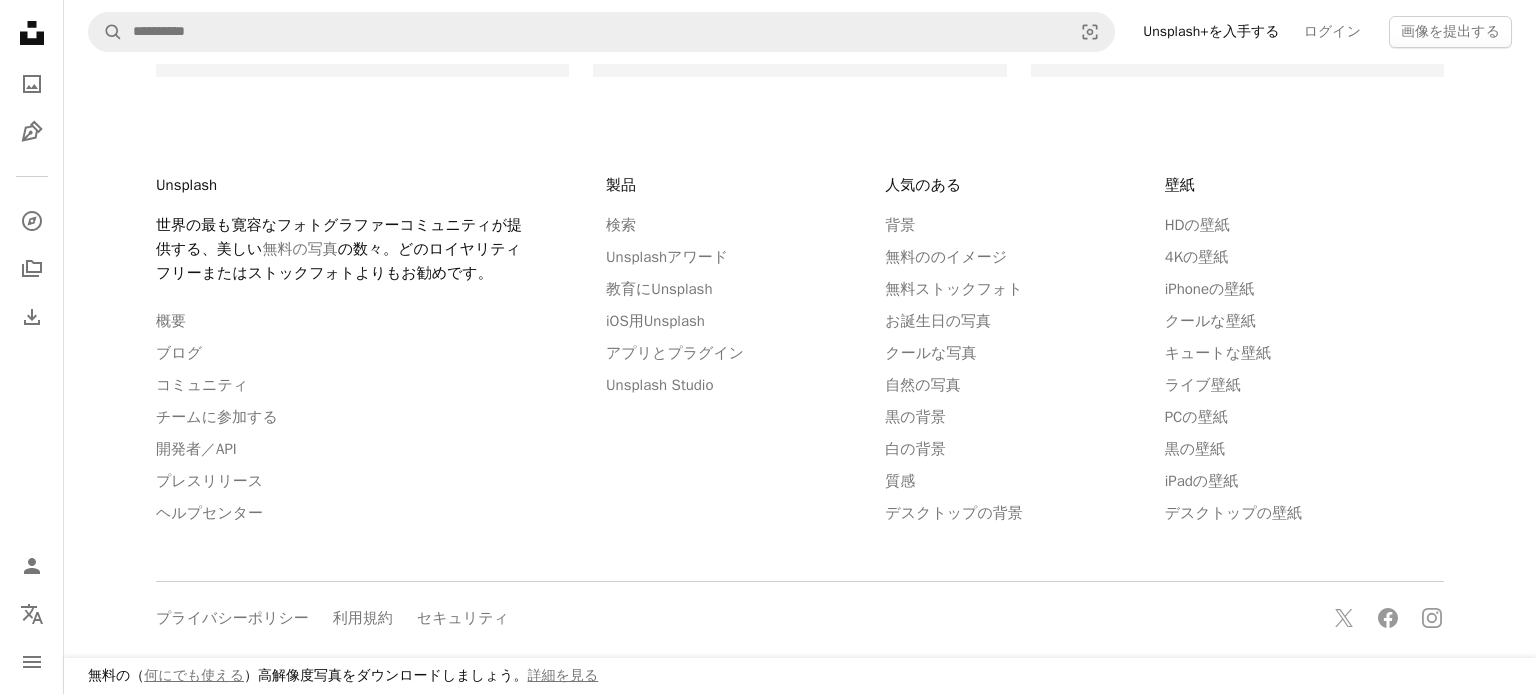 scroll, scrollTop: 0, scrollLeft: 0, axis: both 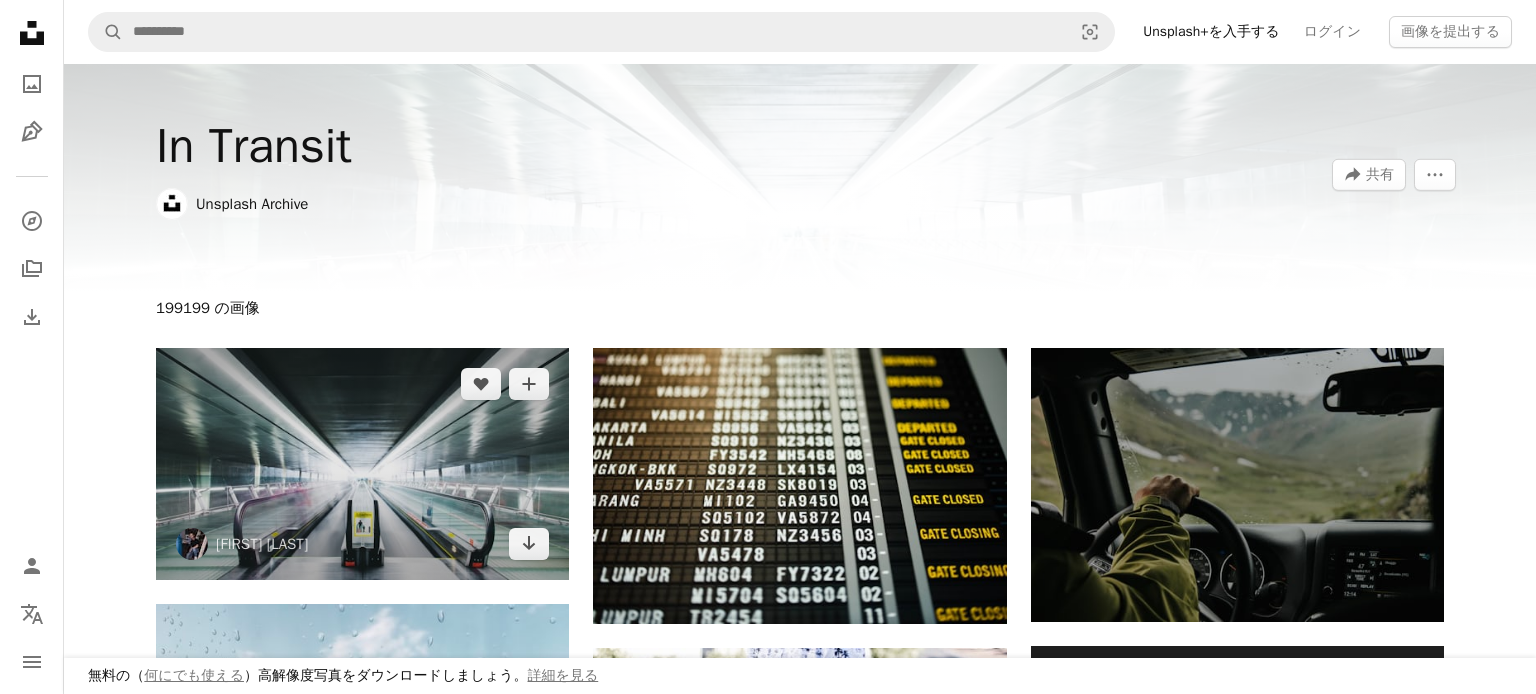 click at bounding box center (362, 464) 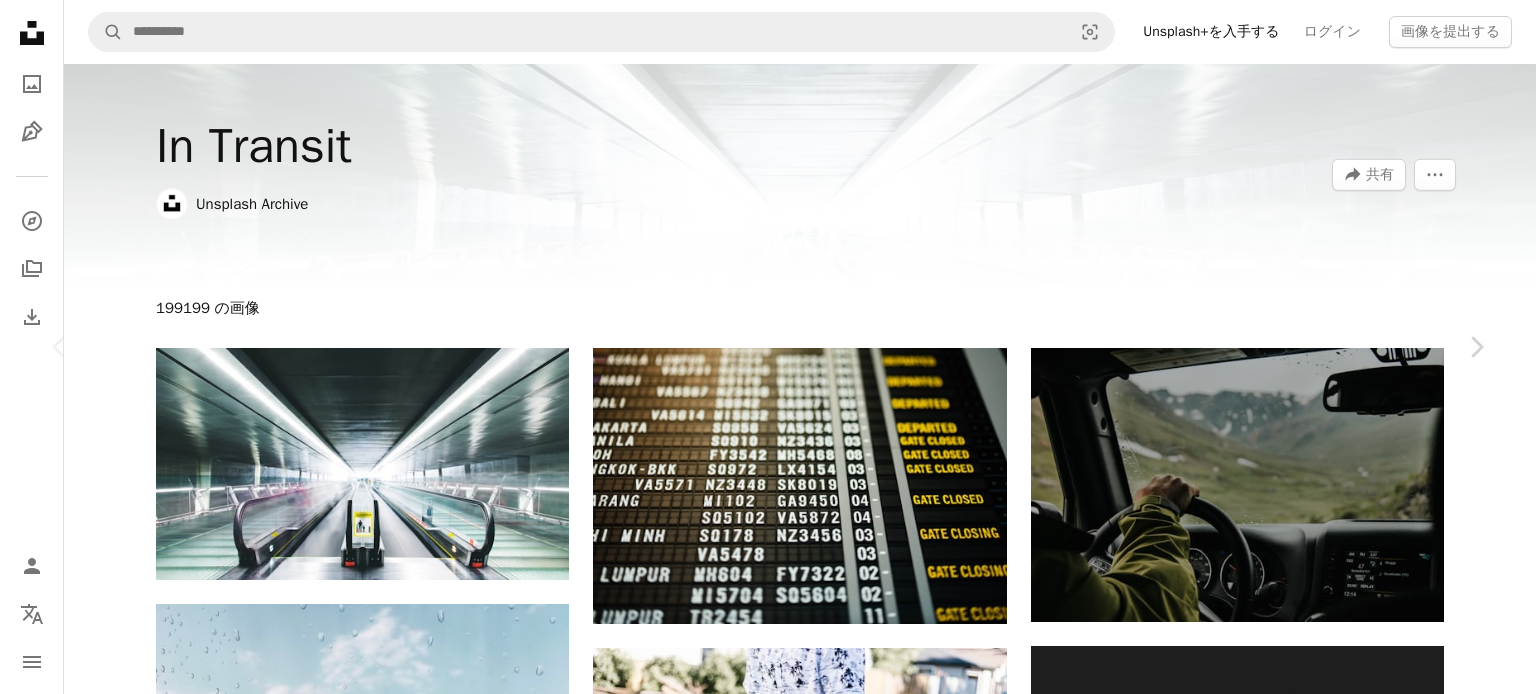 click on "An X shape" at bounding box center (20, 20) 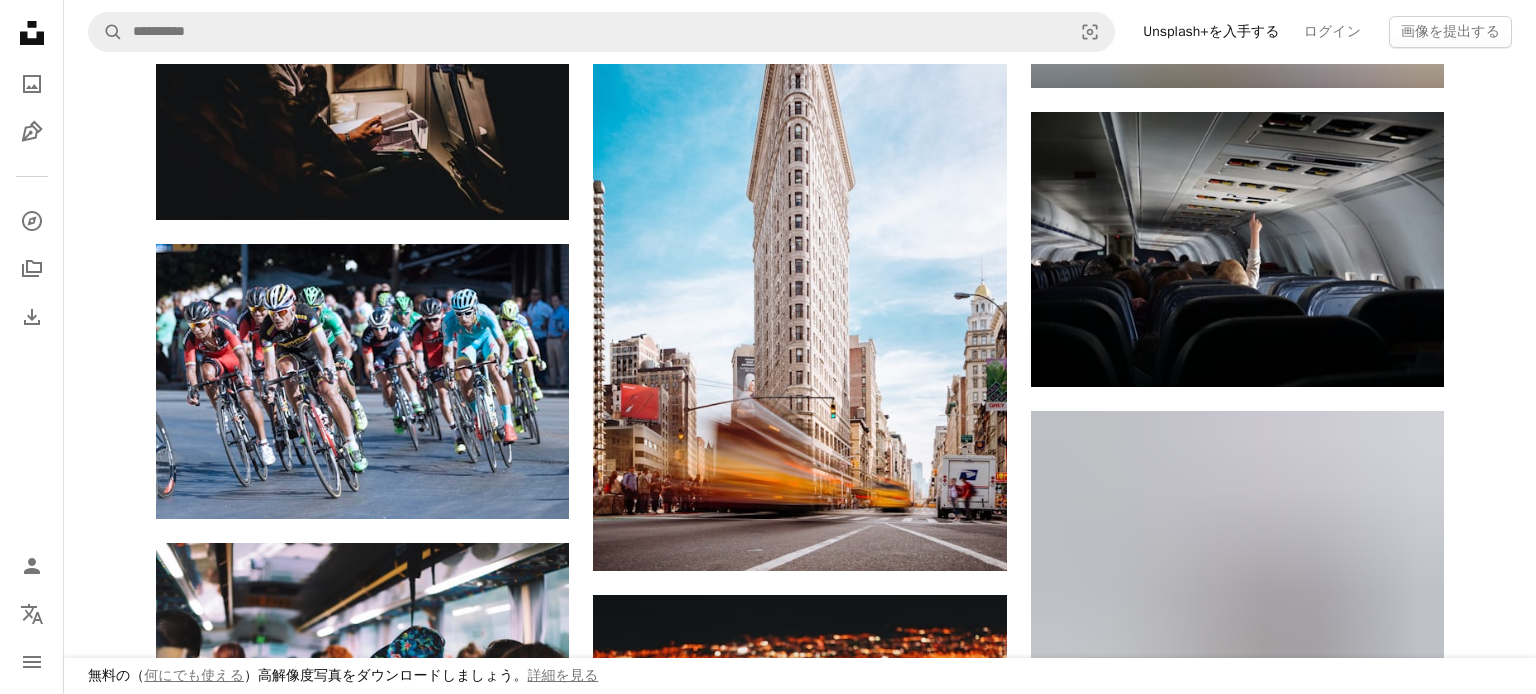 scroll, scrollTop: 1997, scrollLeft: 0, axis: vertical 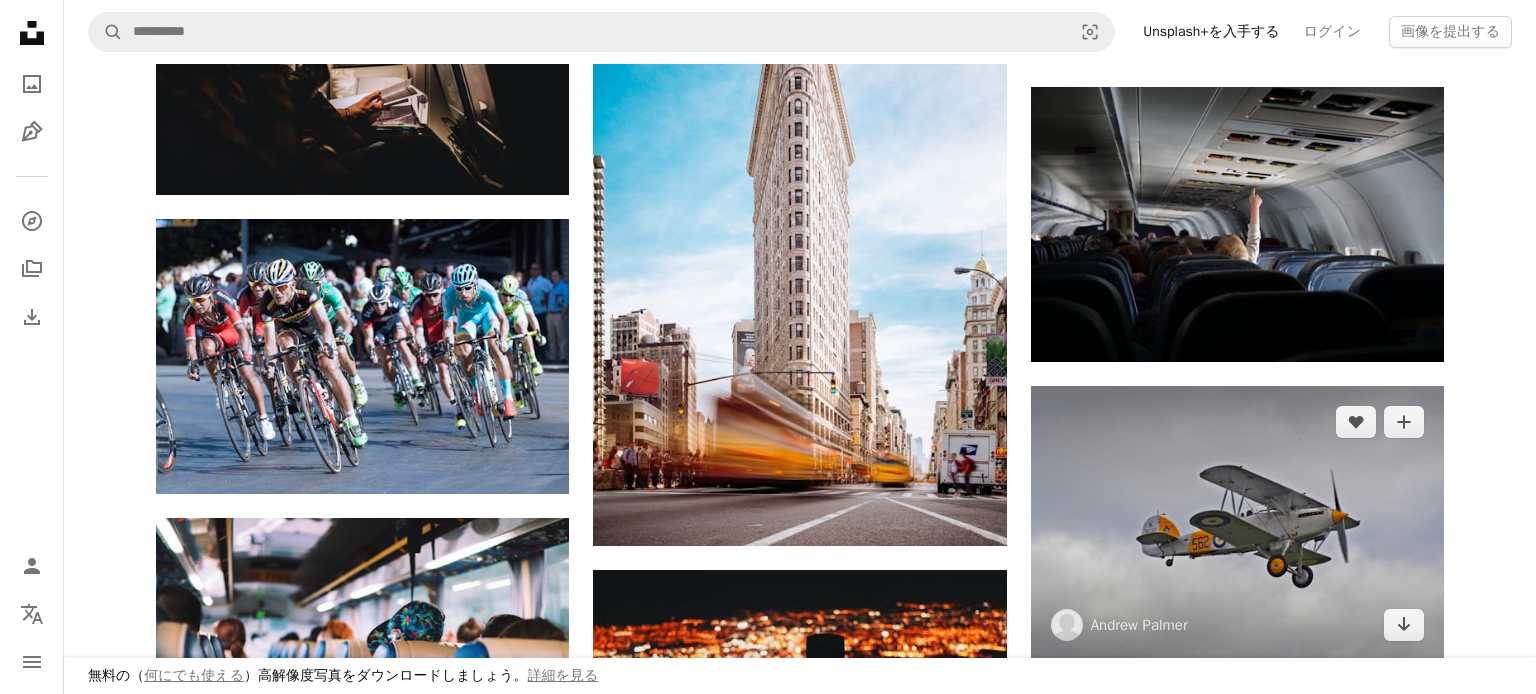 click at bounding box center [1237, 523] 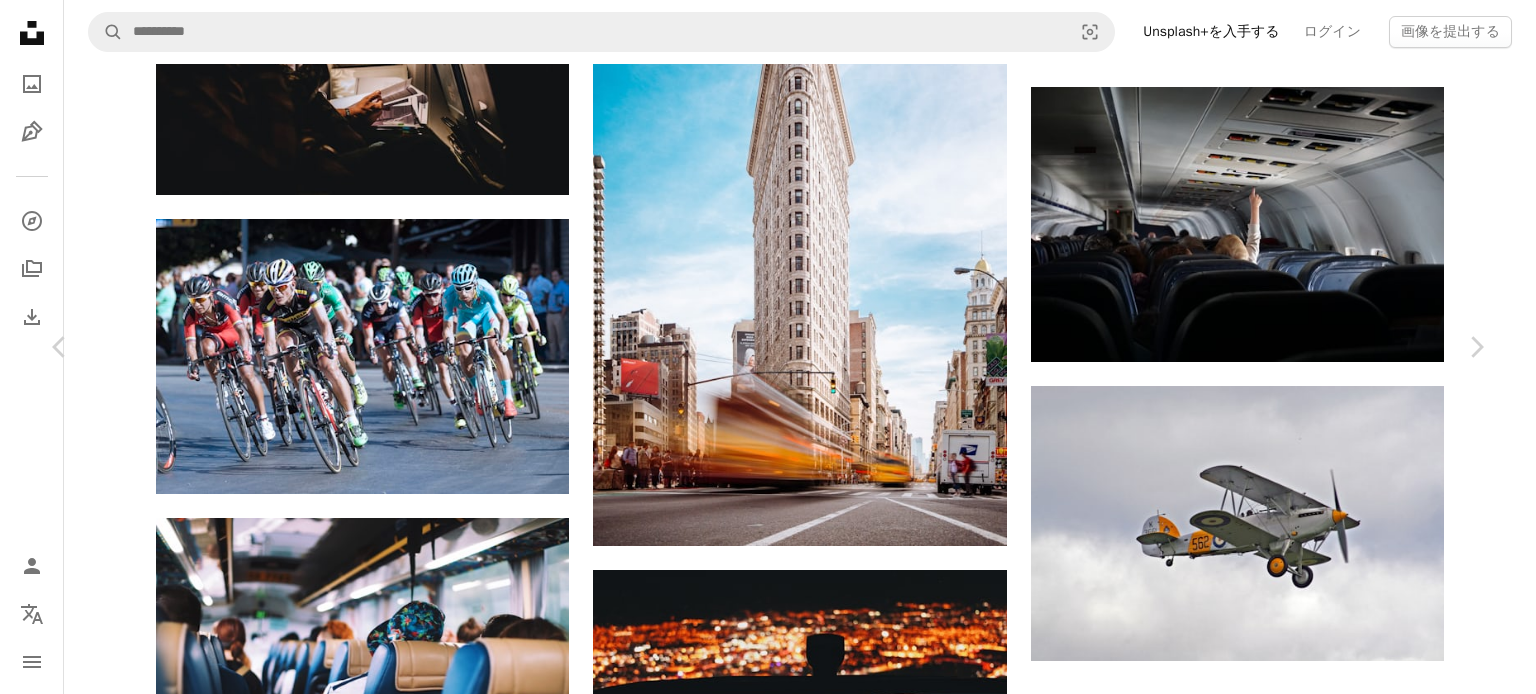 click on "An X shape" at bounding box center [20, 20] 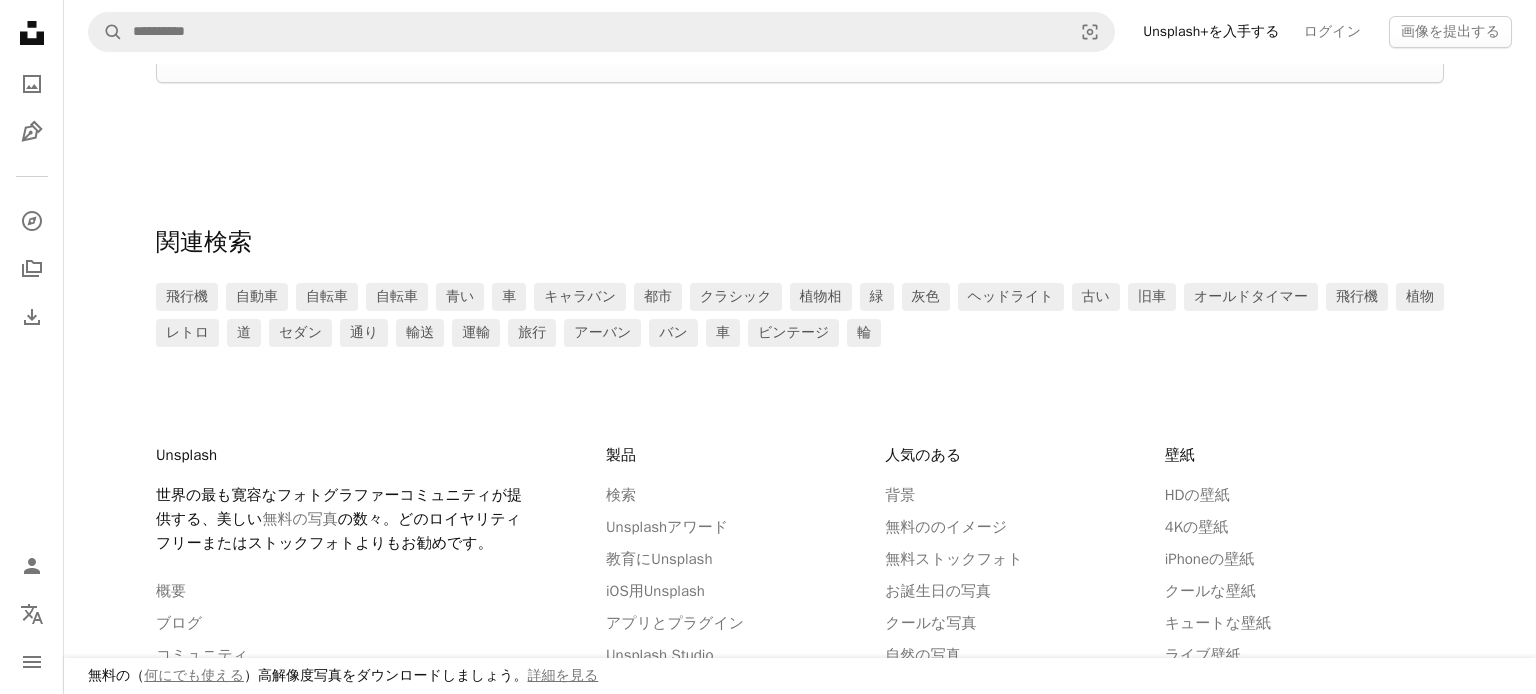 scroll, scrollTop: 3988, scrollLeft: 0, axis: vertical 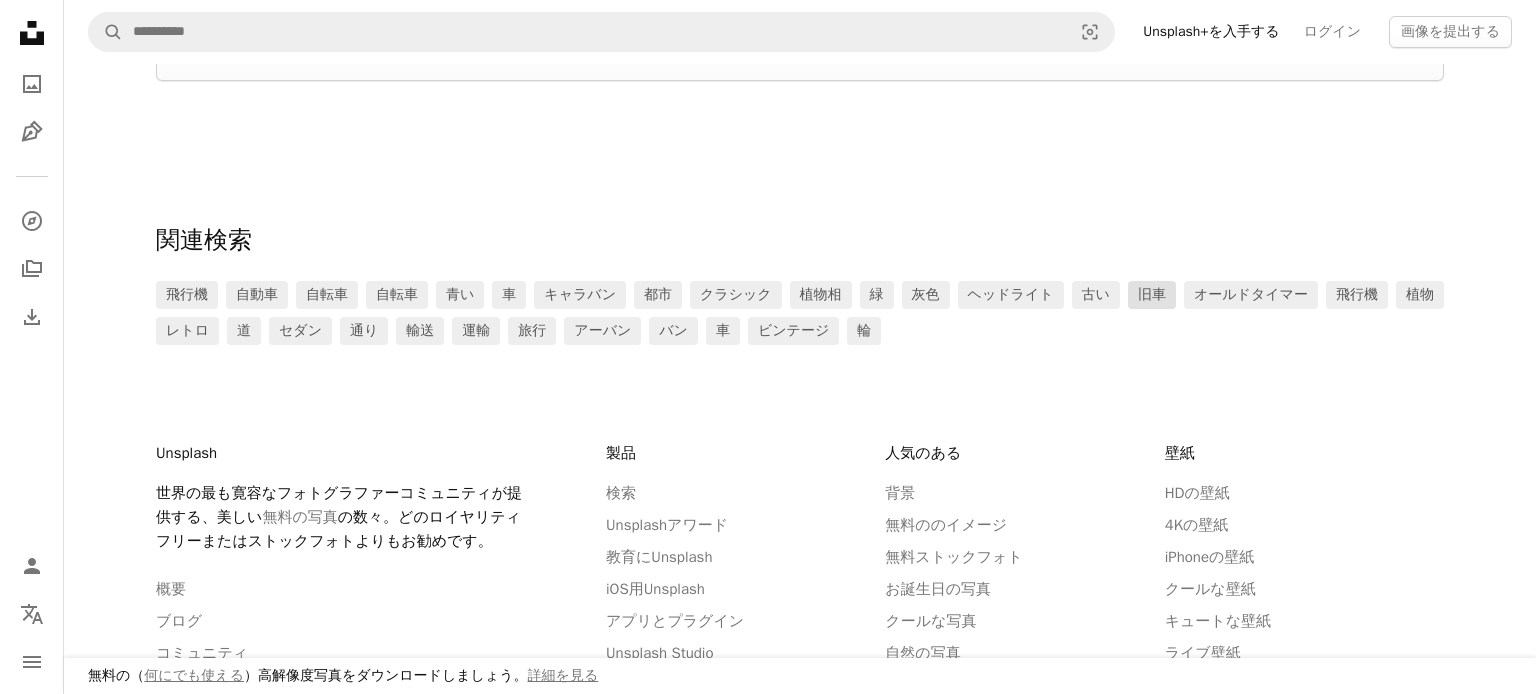 click on "旧車" at bounding box center (1152, 295) 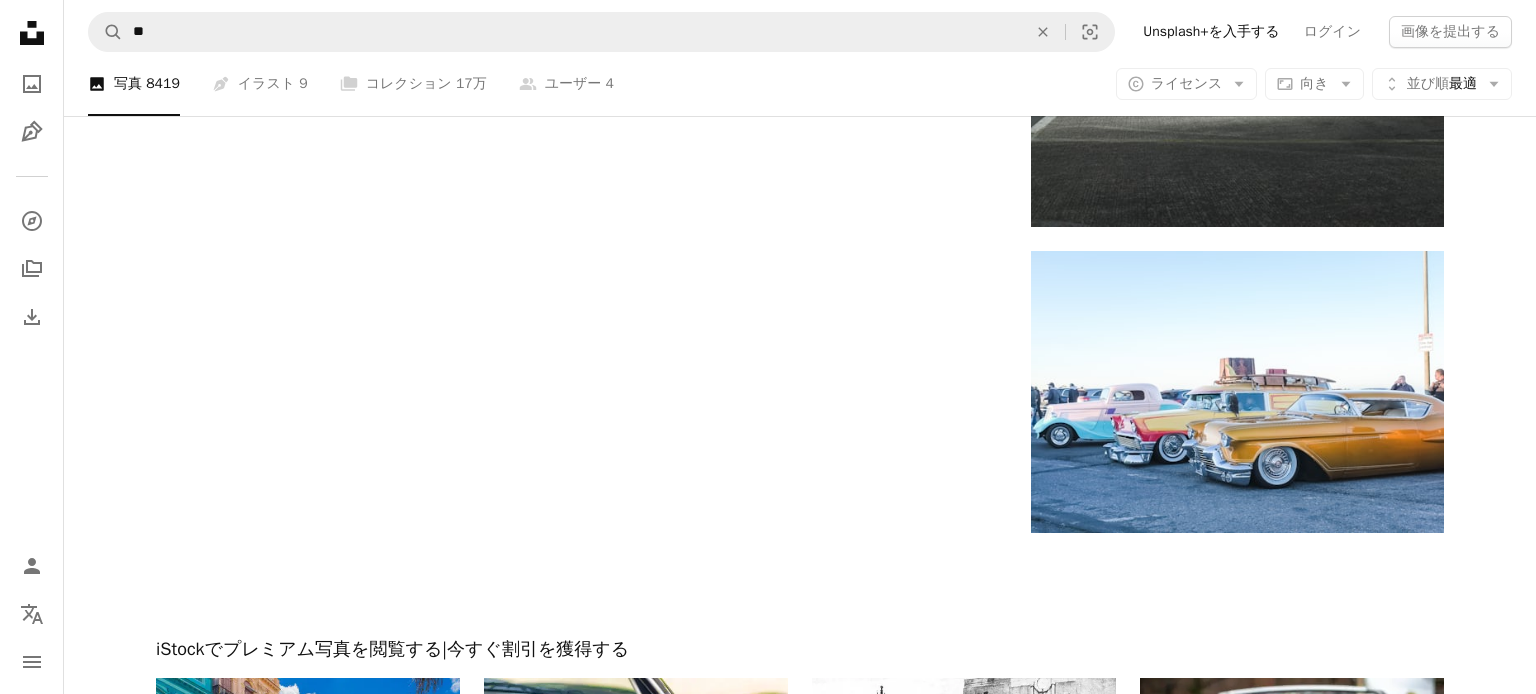 scroll, scrollTop: 3484, scrollLeft: 0, axis: vertical 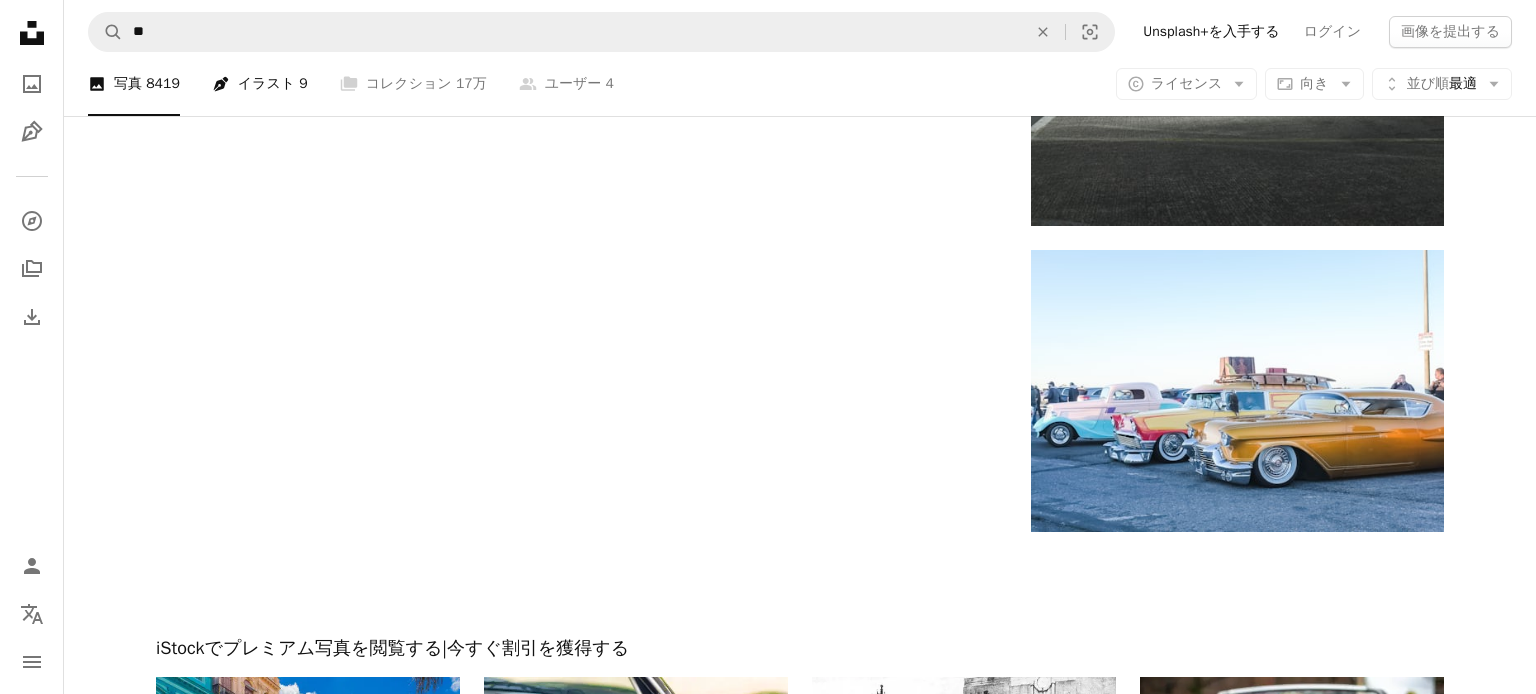 click on "Pen Tool イラスト   9" at bounding box center (260, 84) 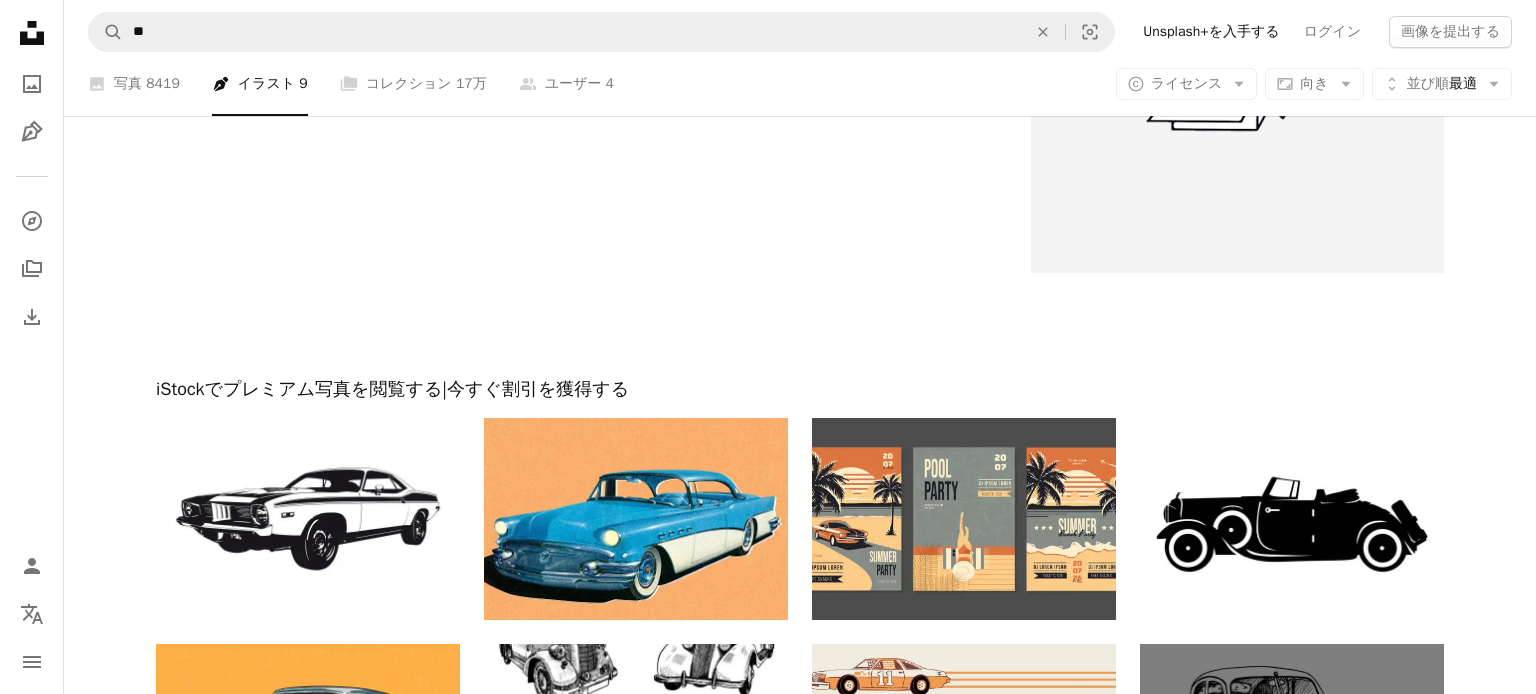 scroll, scrollTop: 3488, scrollLeft: 0, axis: vertical 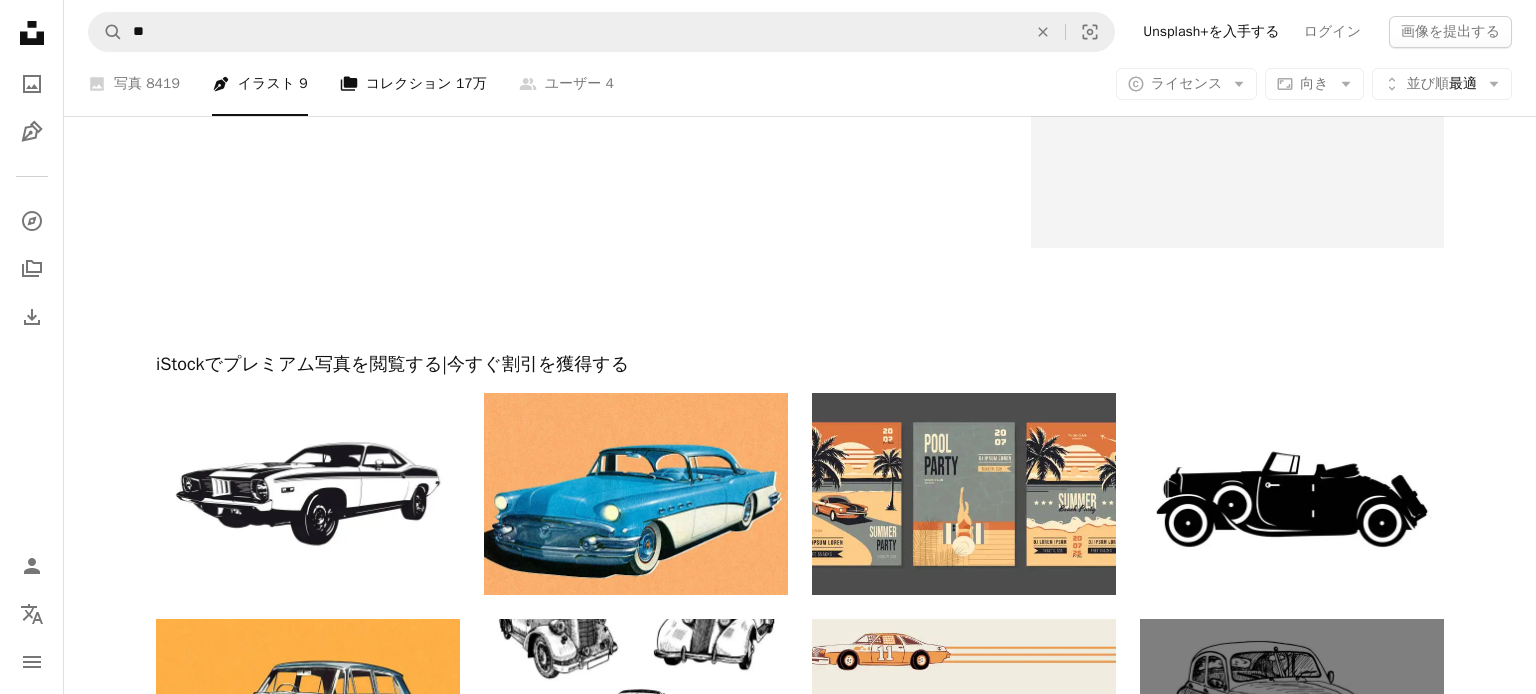 click on "A stack of folders コレクション   17万" at bounding box center (413, 84) 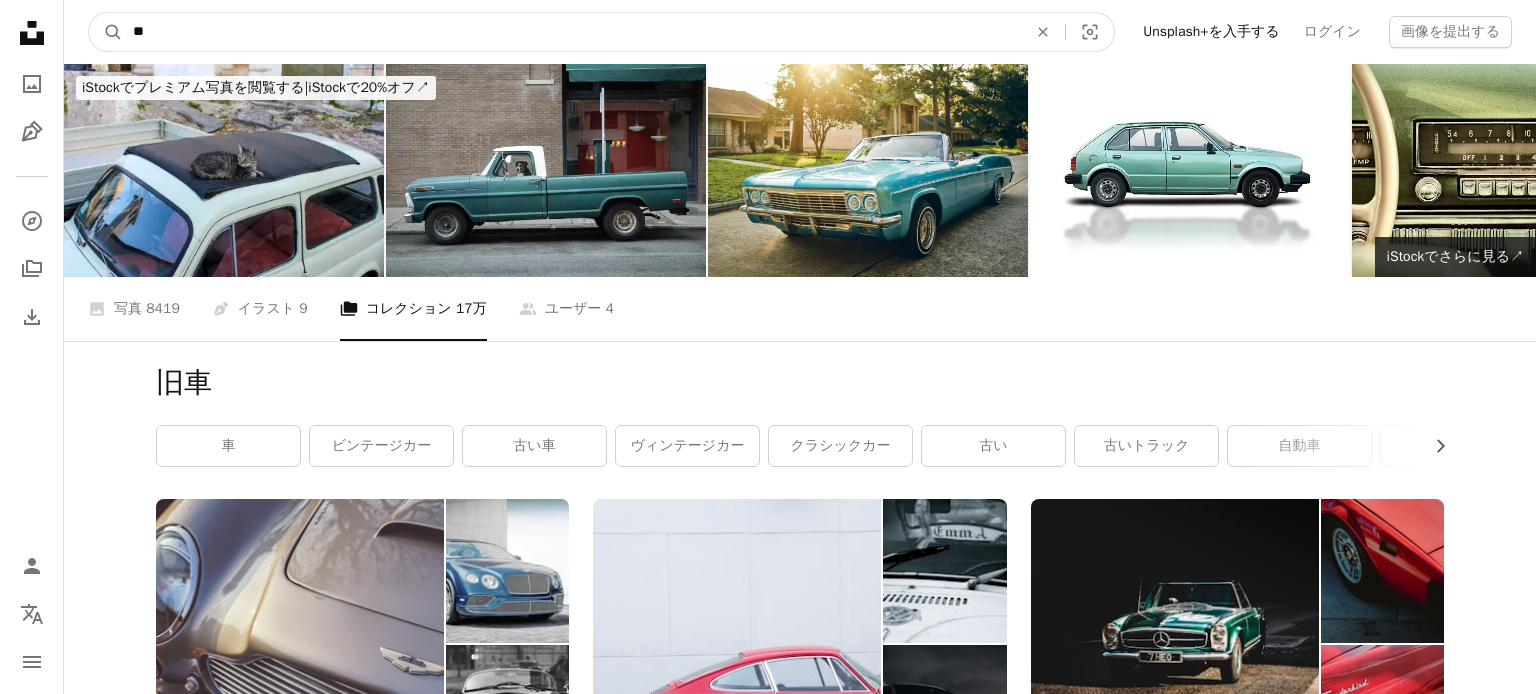 click on "**" at bounding box center [572, 32] 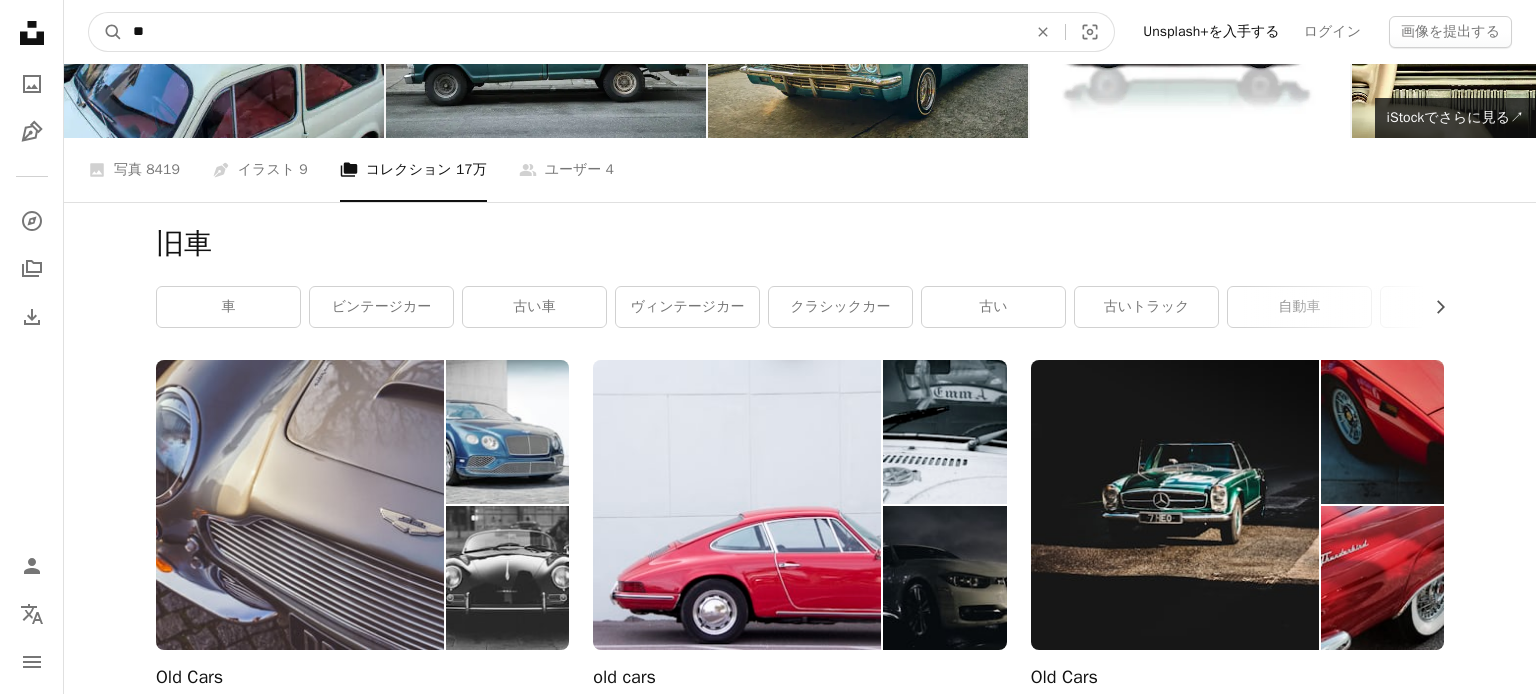 scroll, scrollTop: 138, scrollLeft: 0, axis: vertical 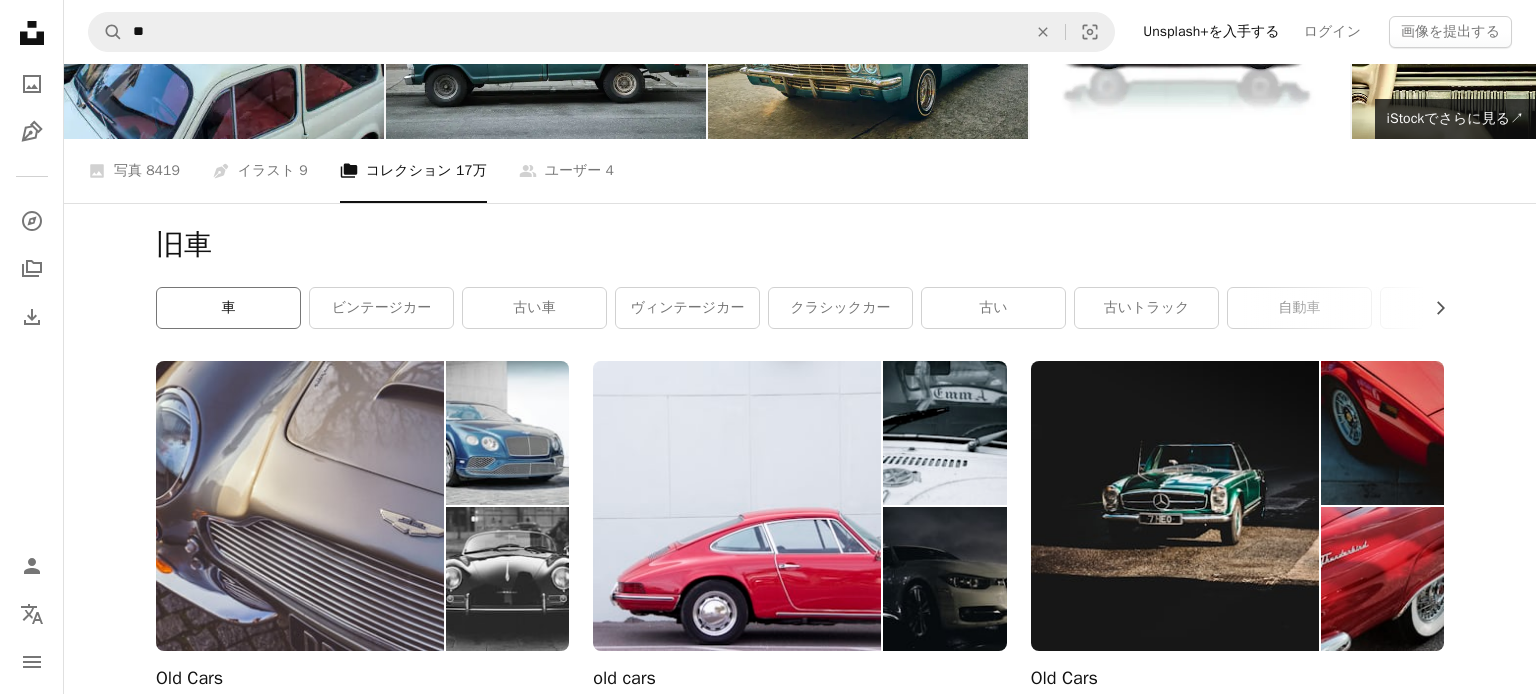 click on "車" at bounding box center [228, 308] 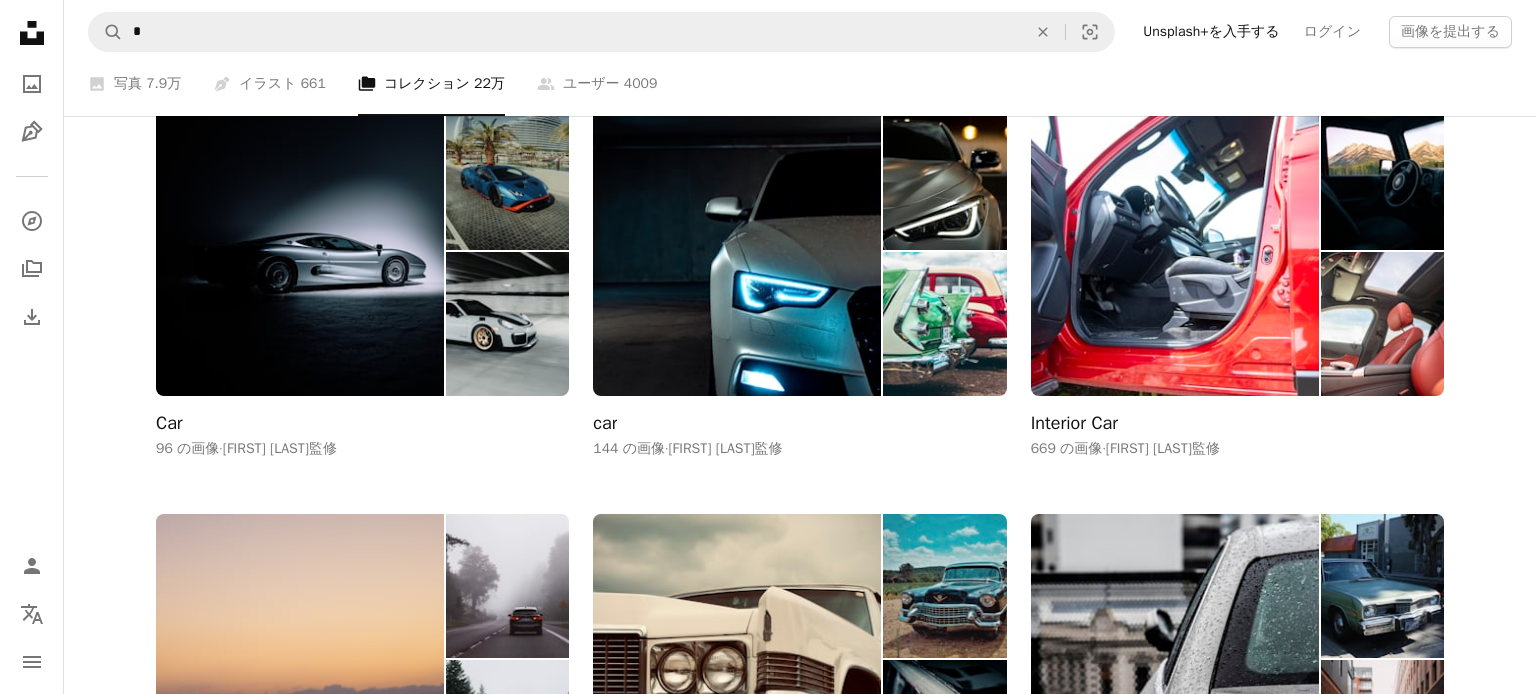 scroll, scrollTop: 1672, scrollLeft: 0, axis: vertical 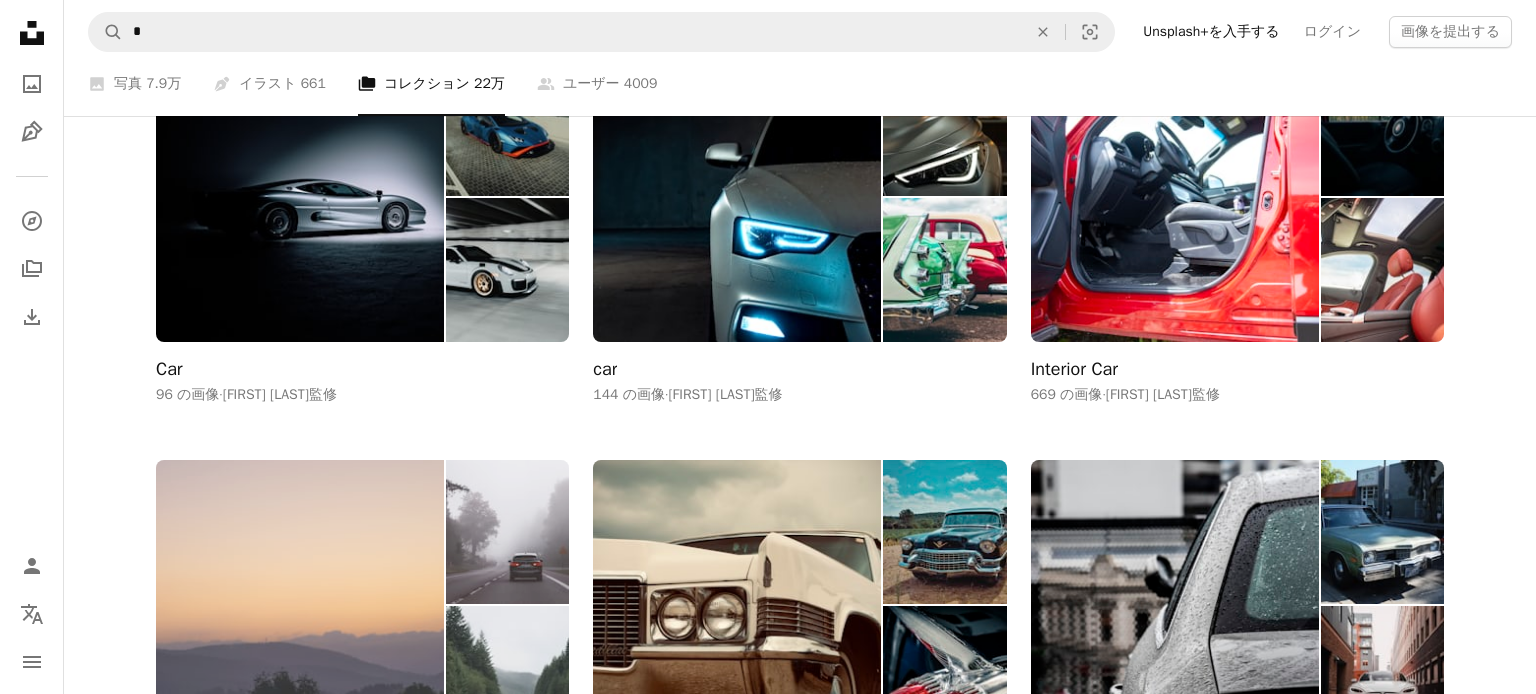 click at bounding box center [507, 532] 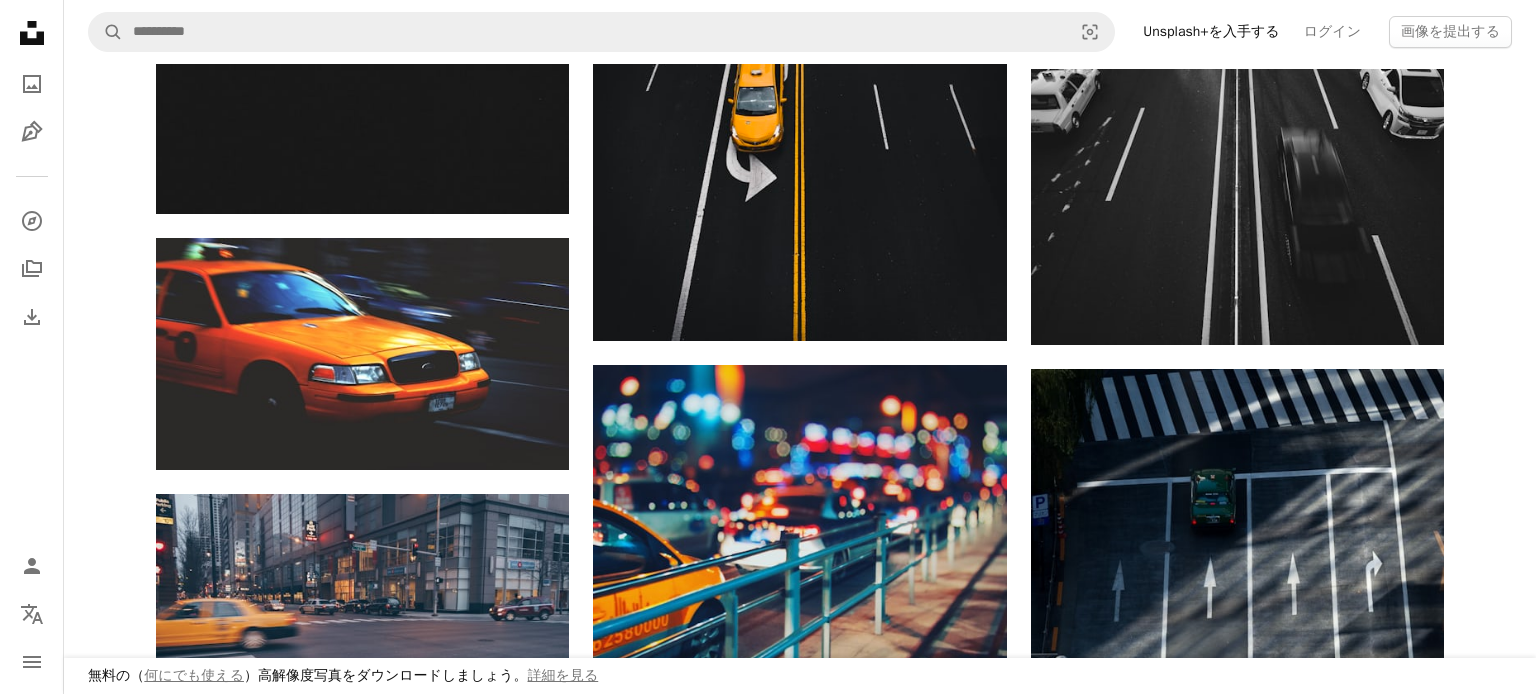 scroll, scrollTop: 2114, scrollLeft: 0, axis: vertical 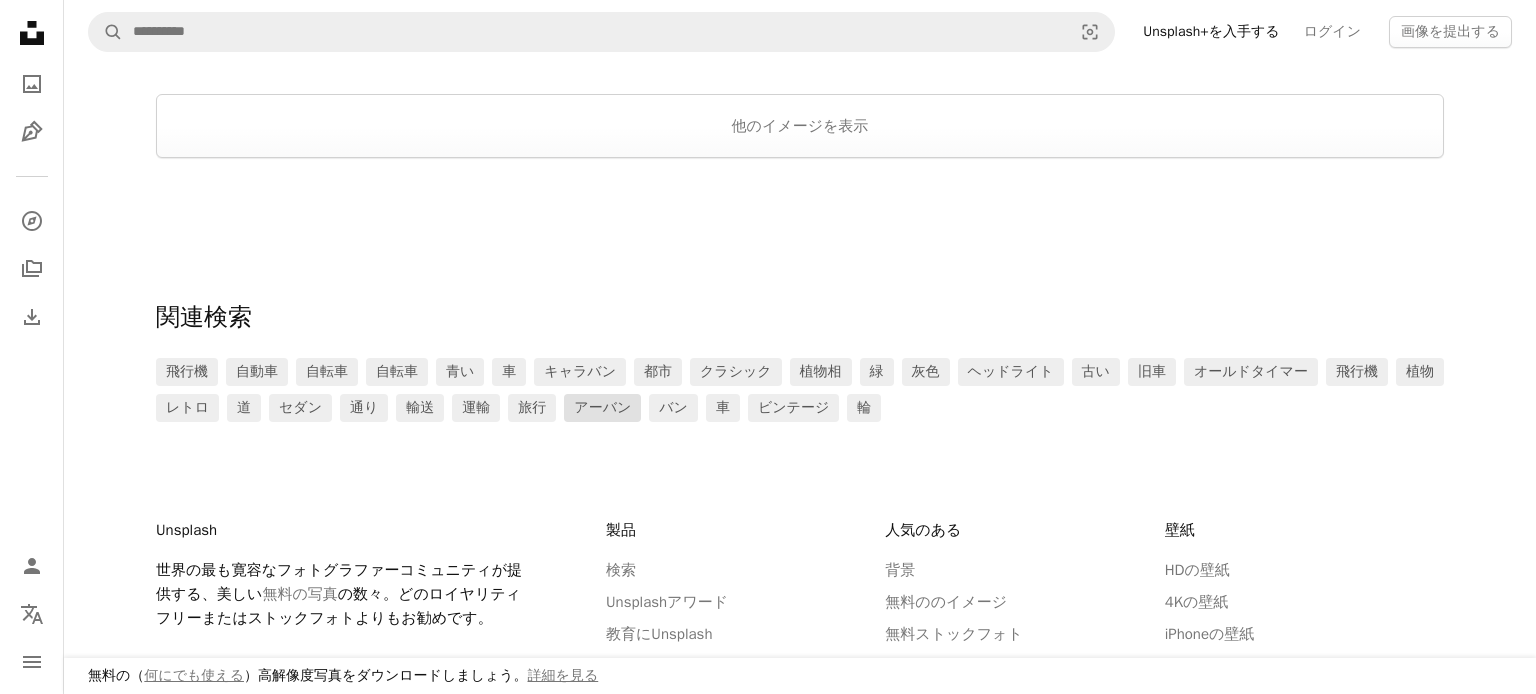 click on "アーバン" at bounding box center [602, 408] 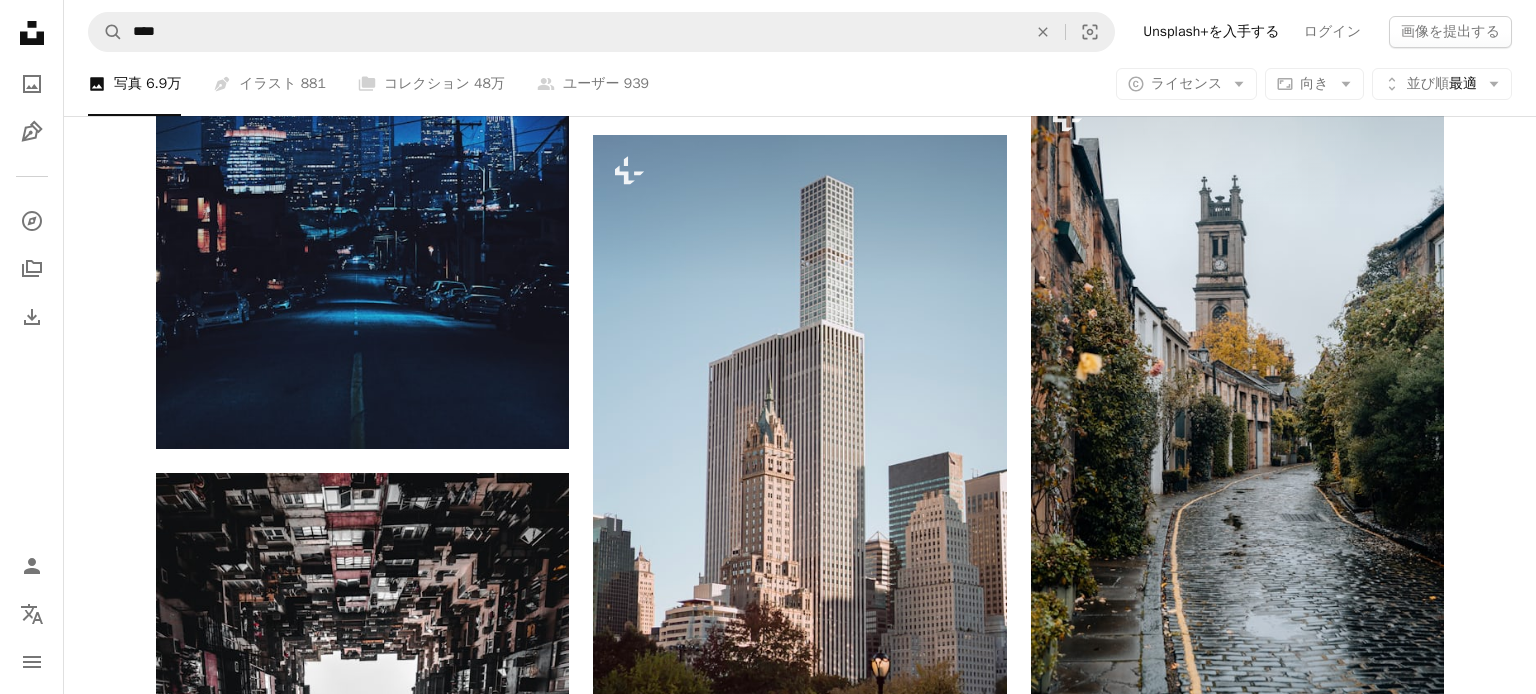 scroll, scrollTop: 2663, scrollLeft: 0, axis: vertical 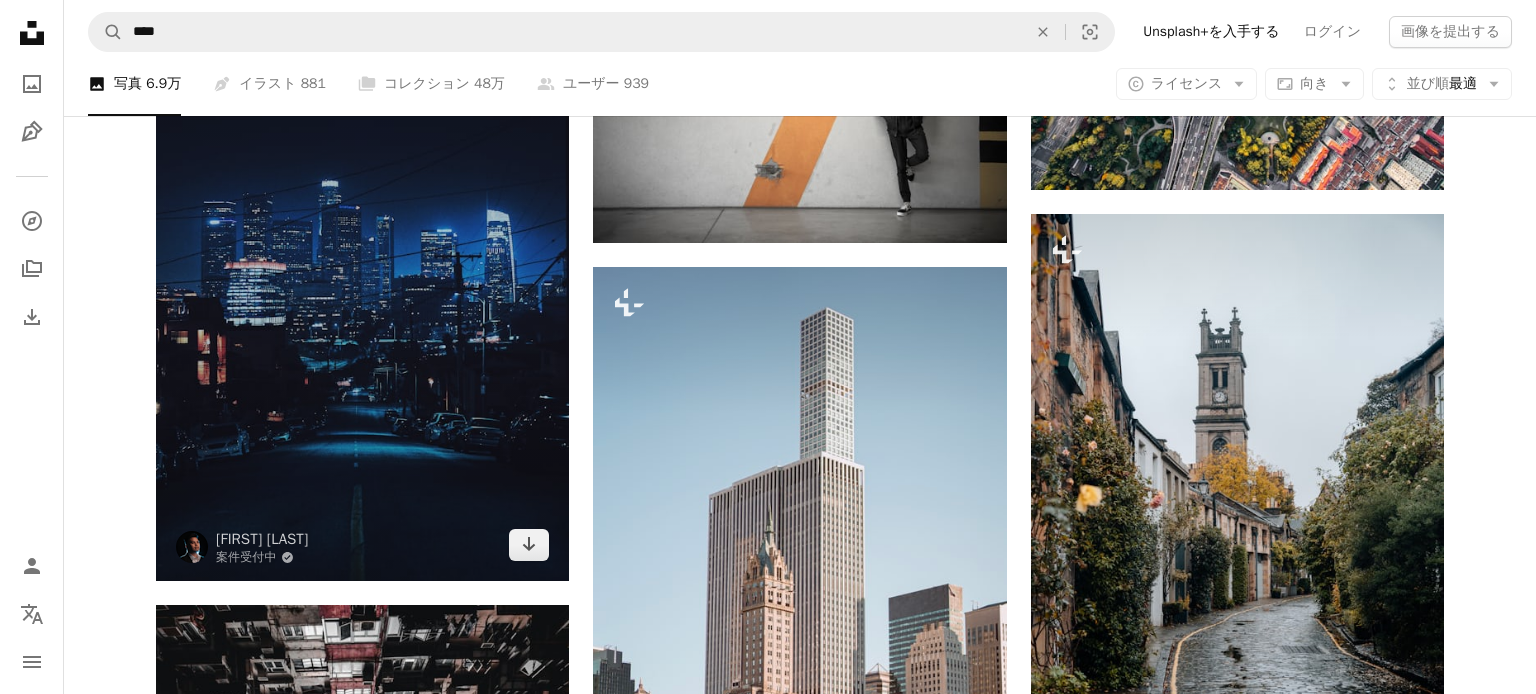 click at bounding box center [362, 271] 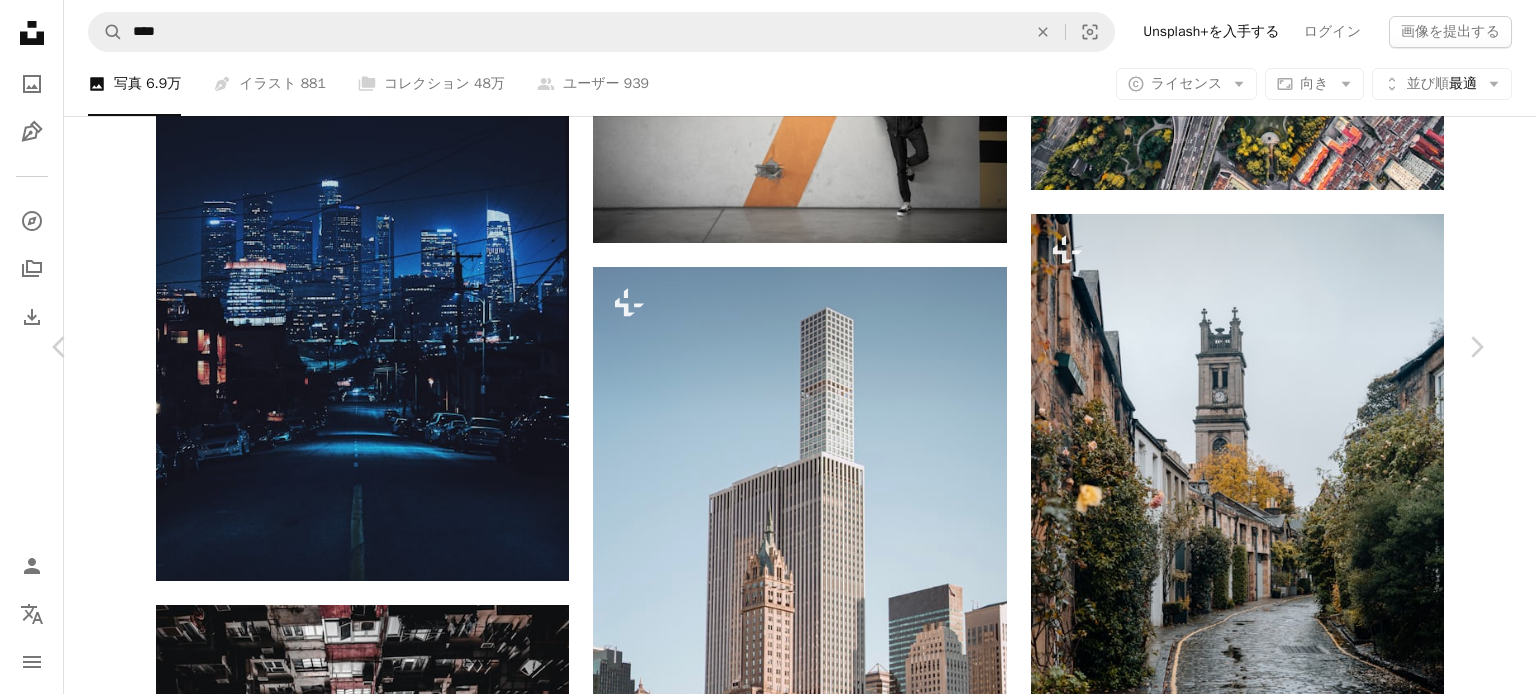 click on "無料ダウンロード" at bounding box center (1273, 3122) 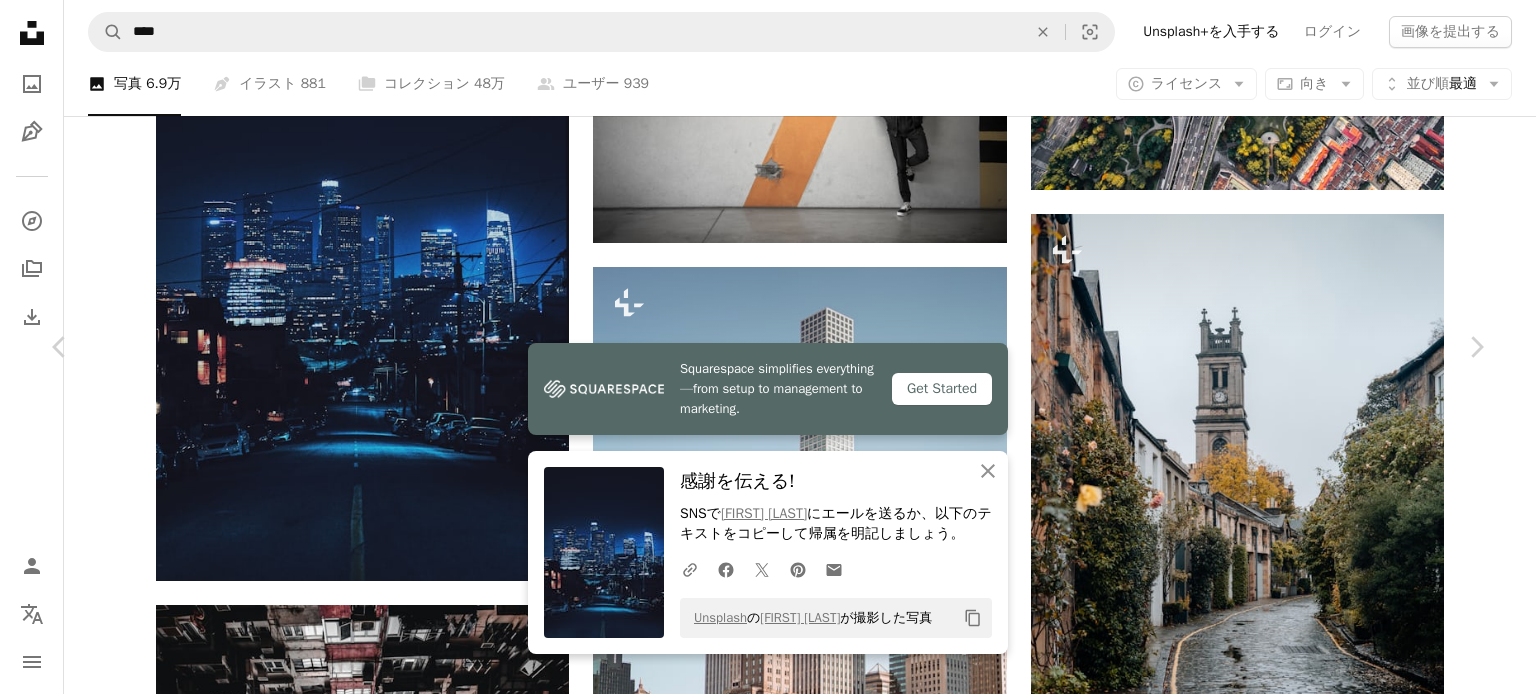 click on "An X shape" at bounding box center (20, 20) 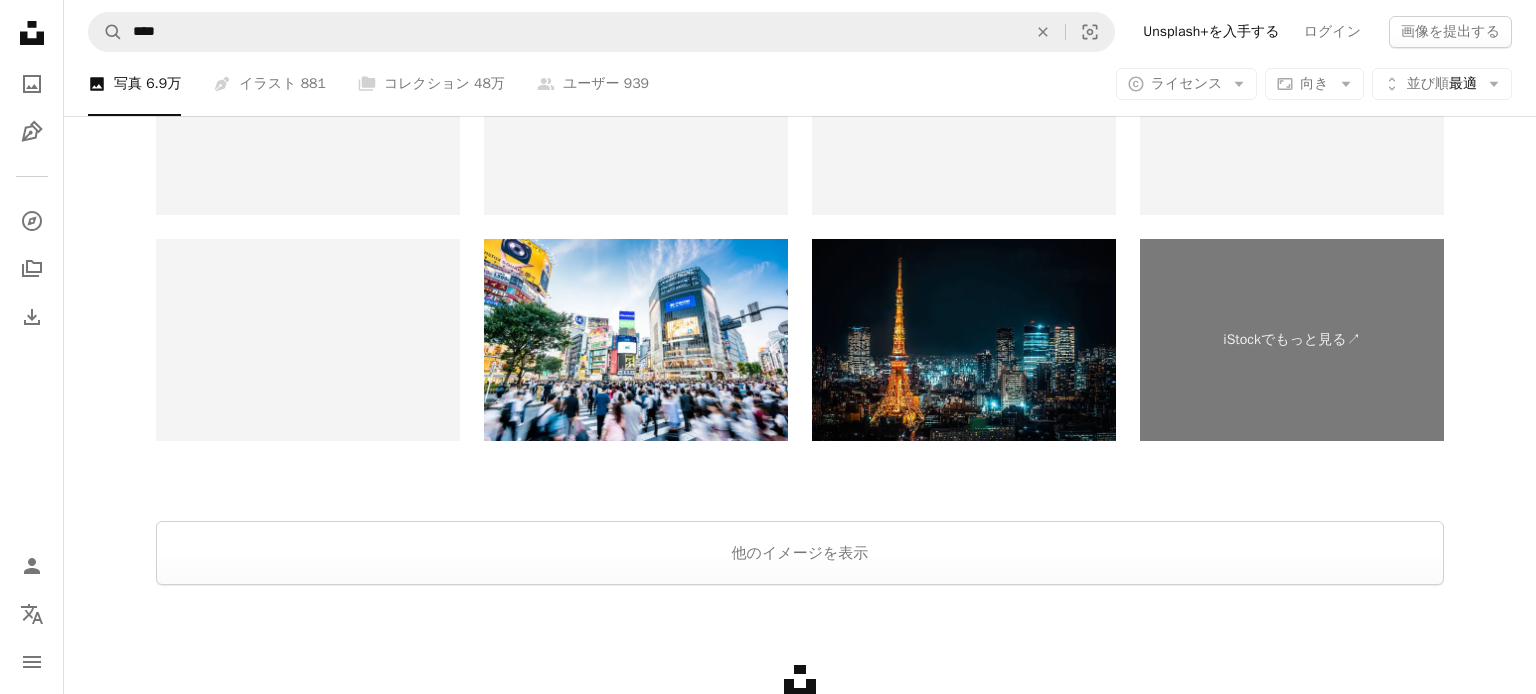 scroll, scrollTop: 8391, scrollLeft: 0, axis: vertical 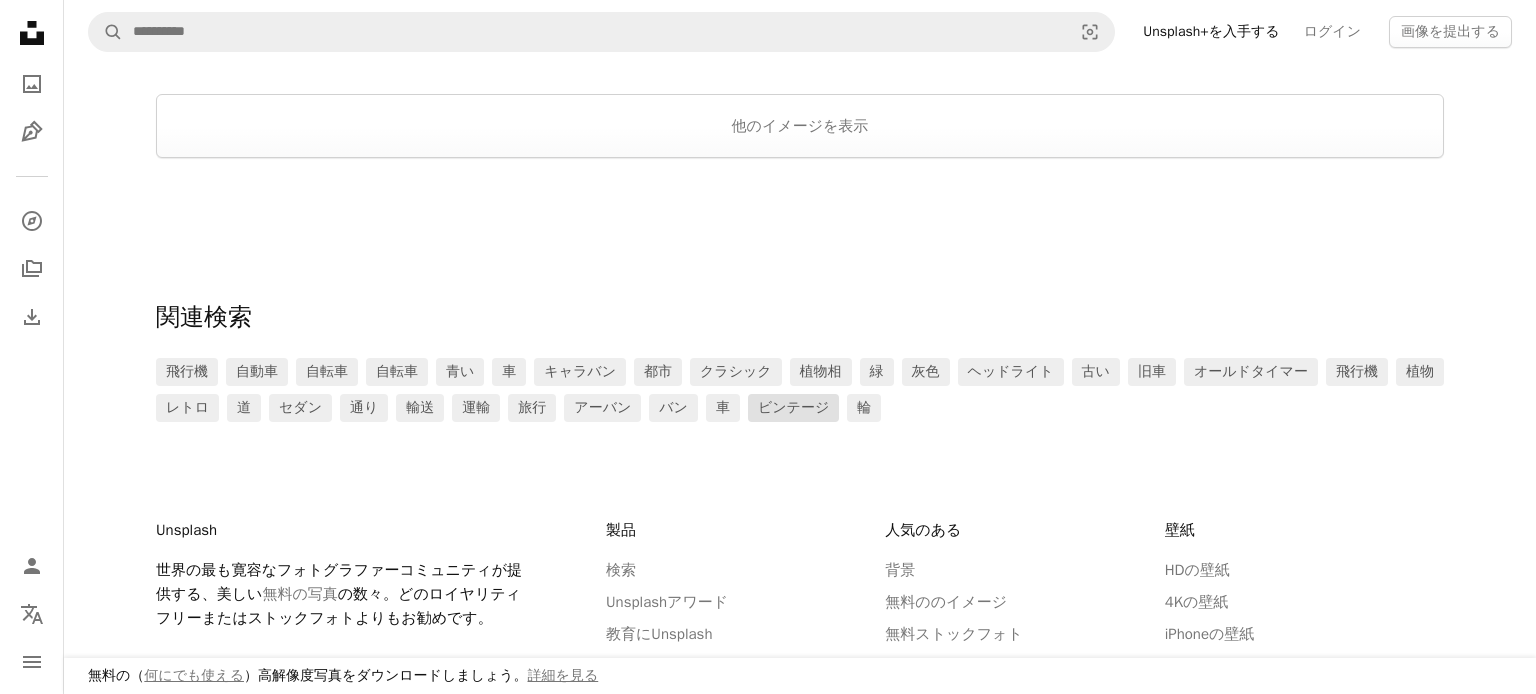 click on "ビンテージ" at bounding box center (793, 408) 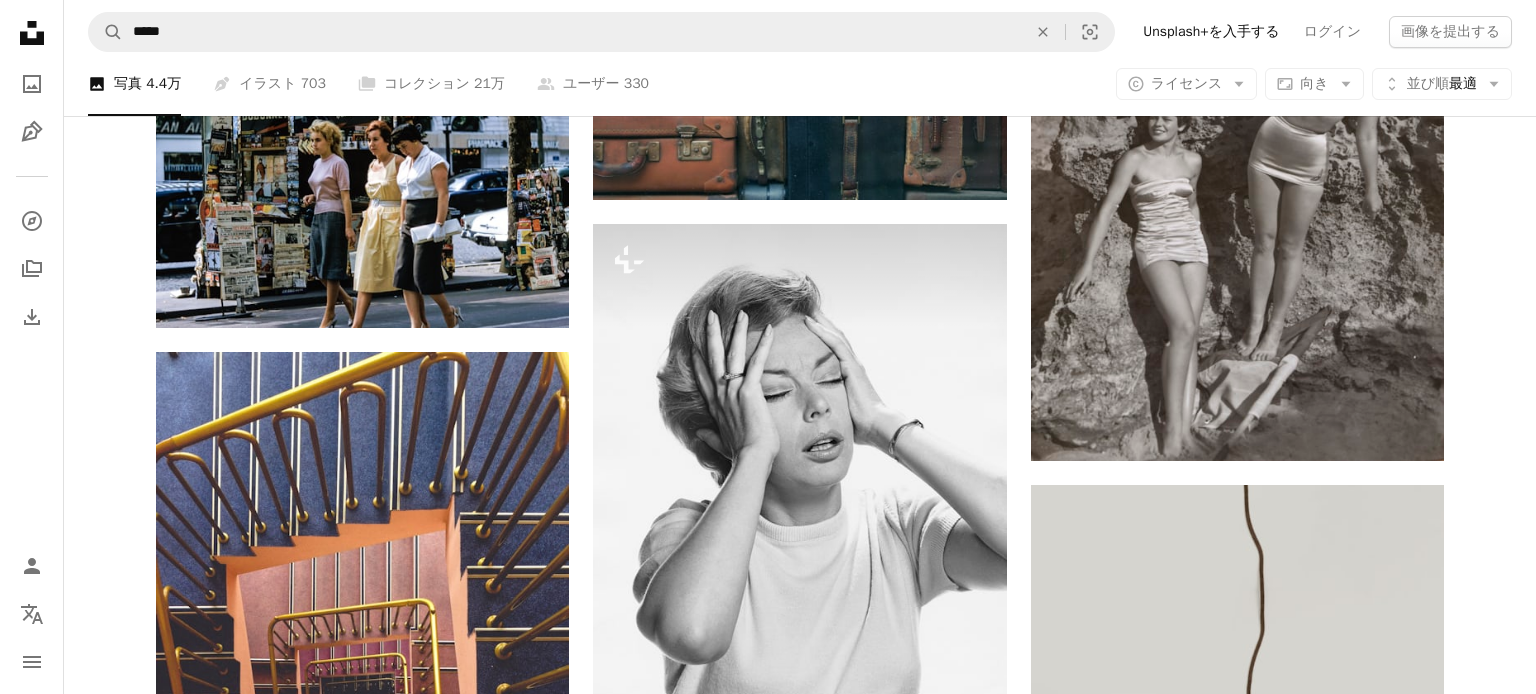 scroll, scrollTop: 2093, scrollLeft: 0, axis: vertical 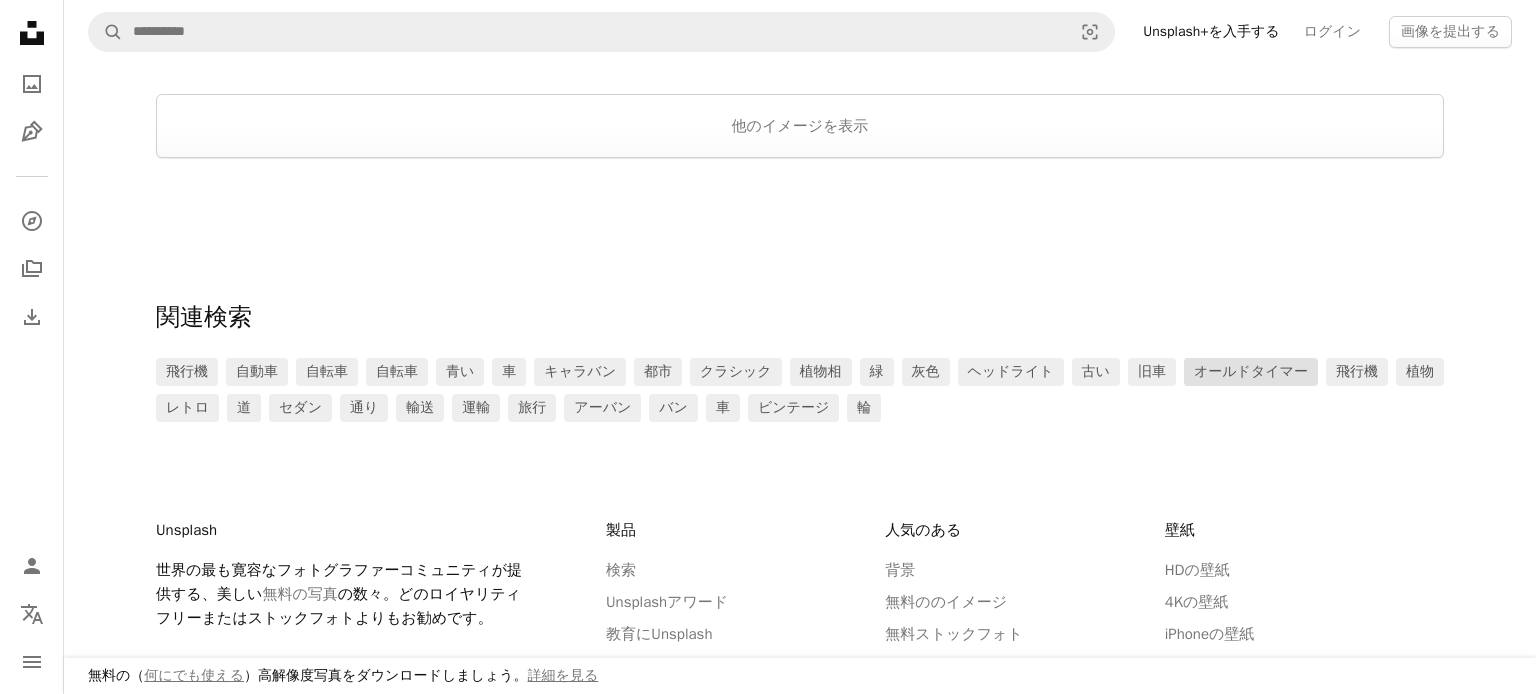 click on "オールドタイマー" at bounding box center [1251, 372] 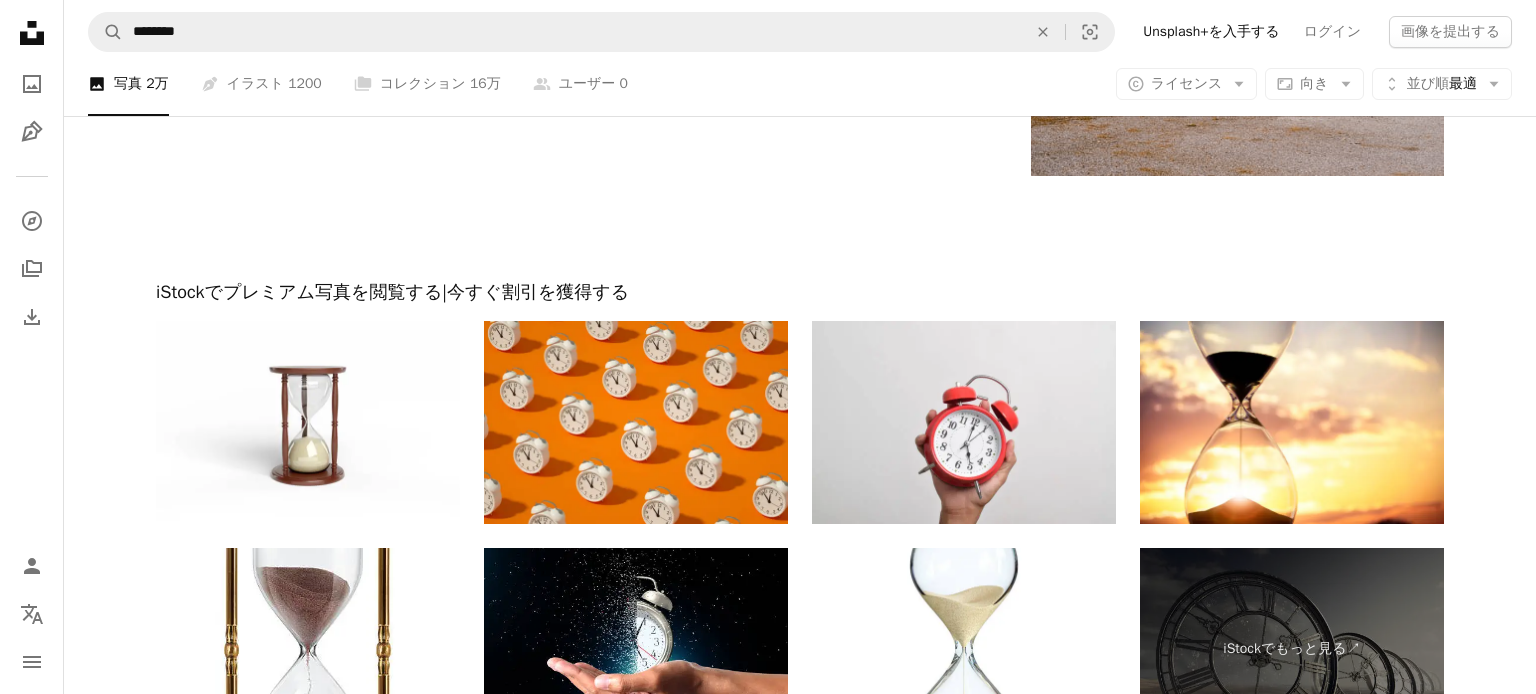scroll, scrollTop: 4126, scrollLeft: 0, axis: vertical 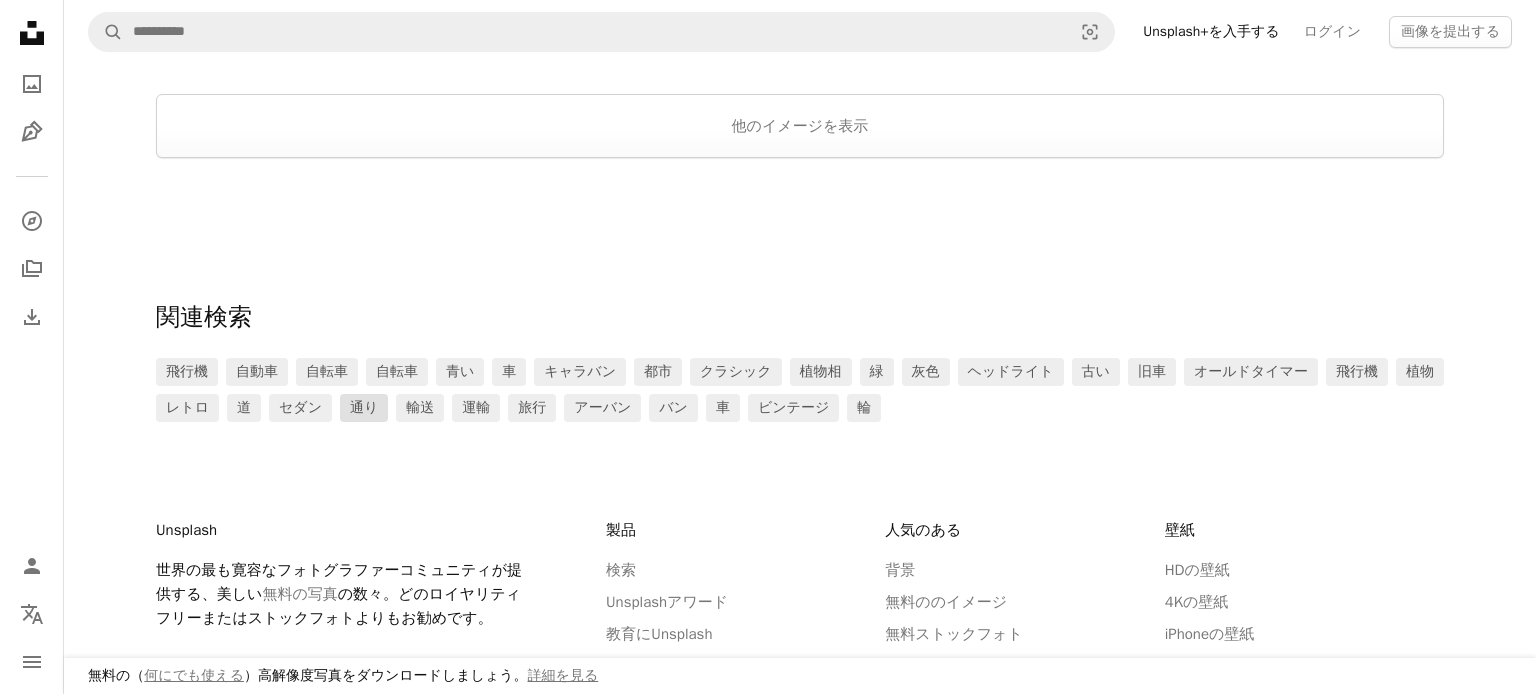 click on "通り" at bounding box center (364, 408) 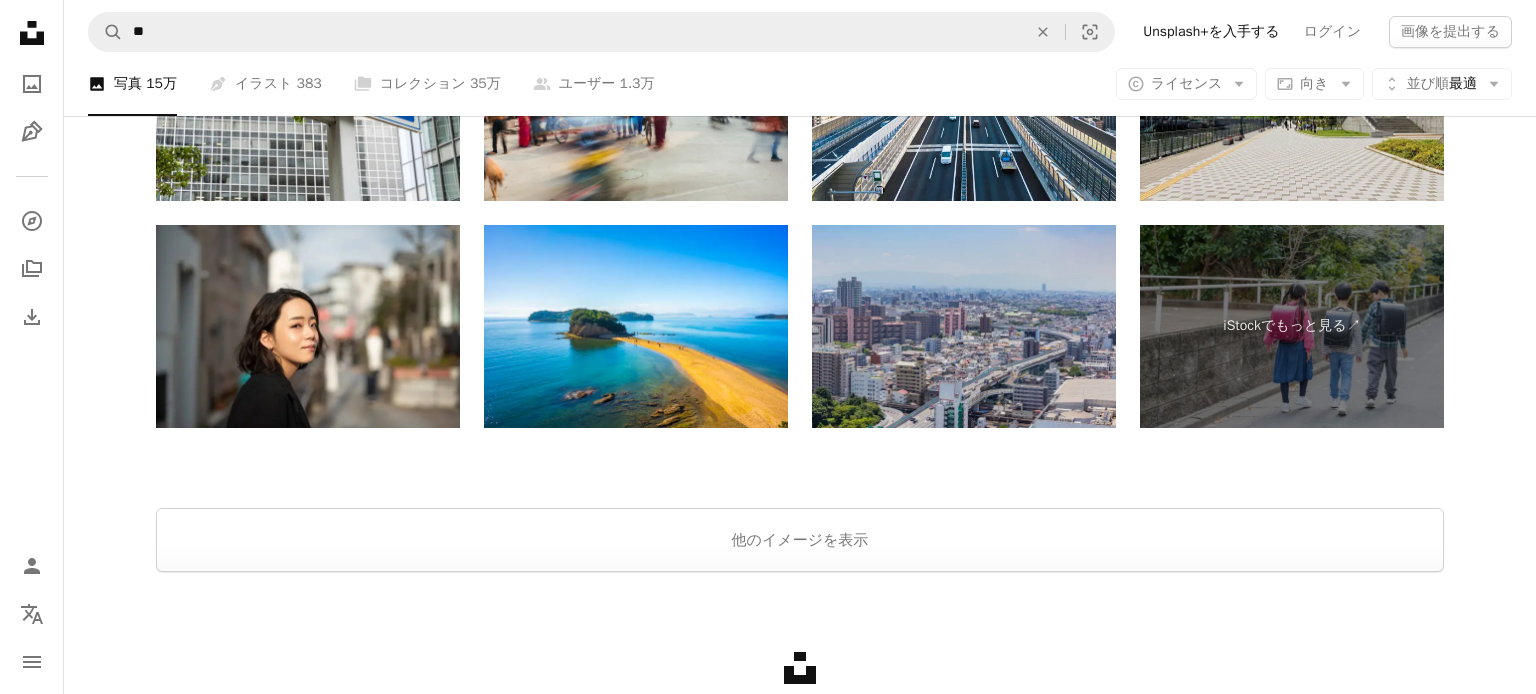 scroll, scrollTop: 4767, scrollLeft: 0, axis: vertical 